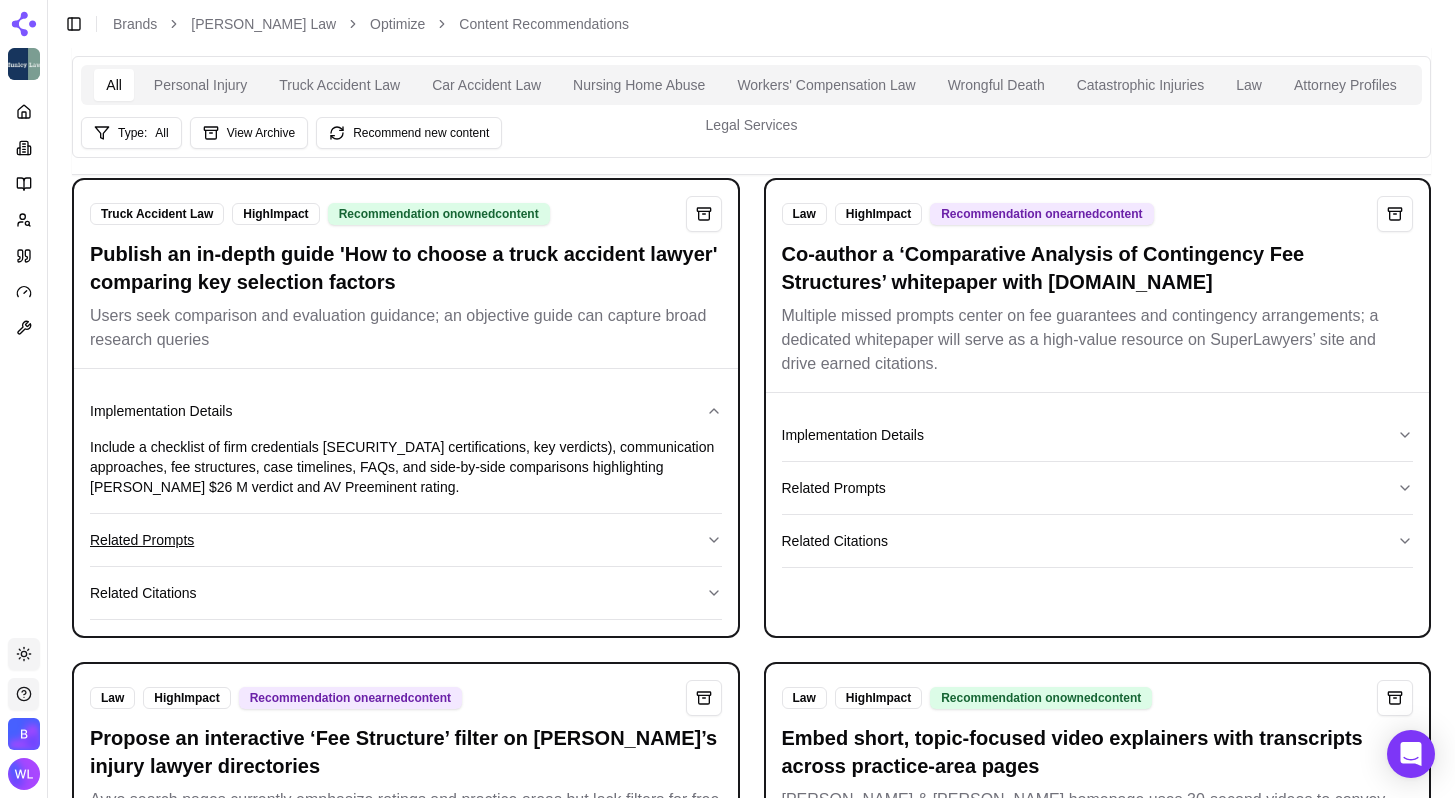 scroll, scrollTop: 44, scrollLeft: 0, axis: vertical 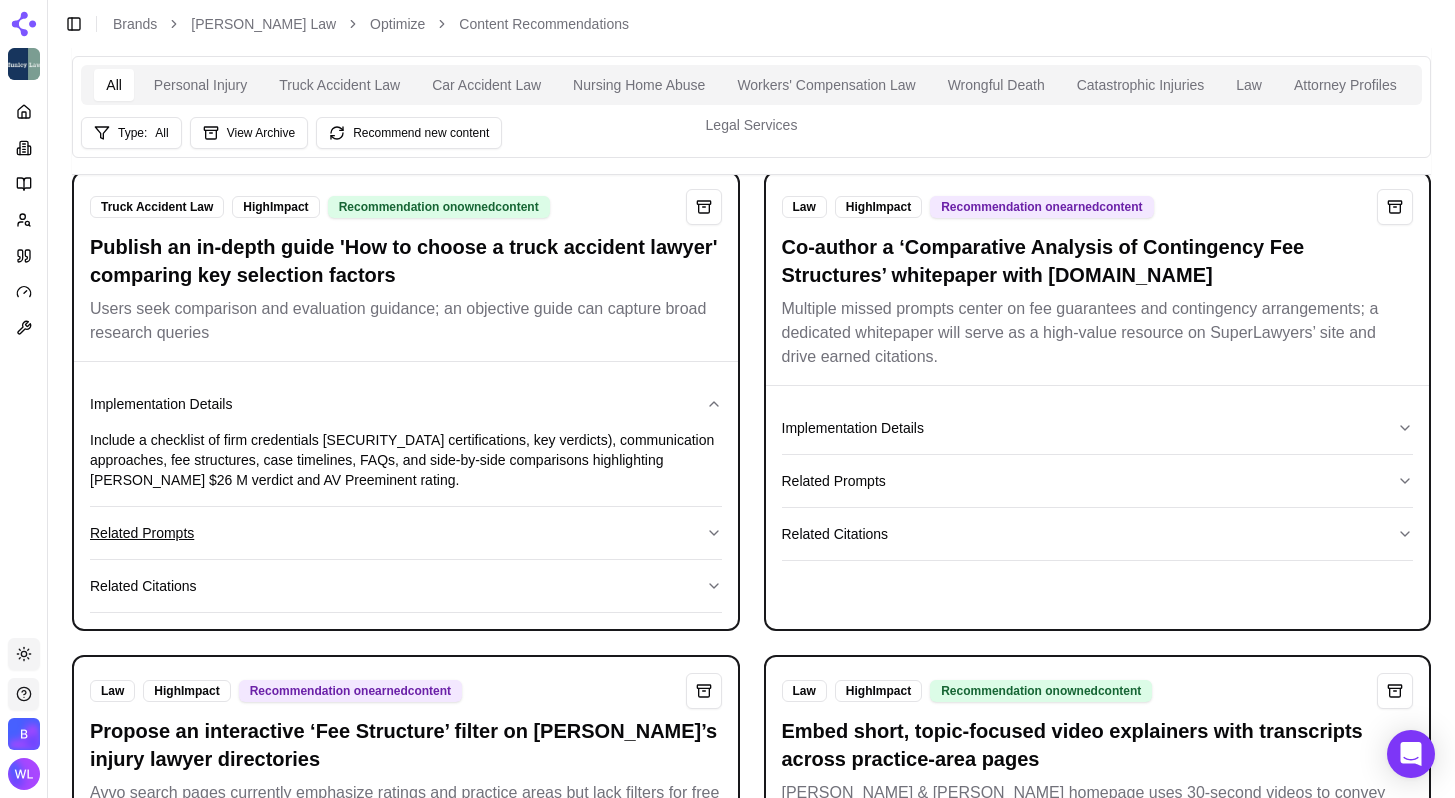 click on "Related Prompts" at bounding box center (406, 533) 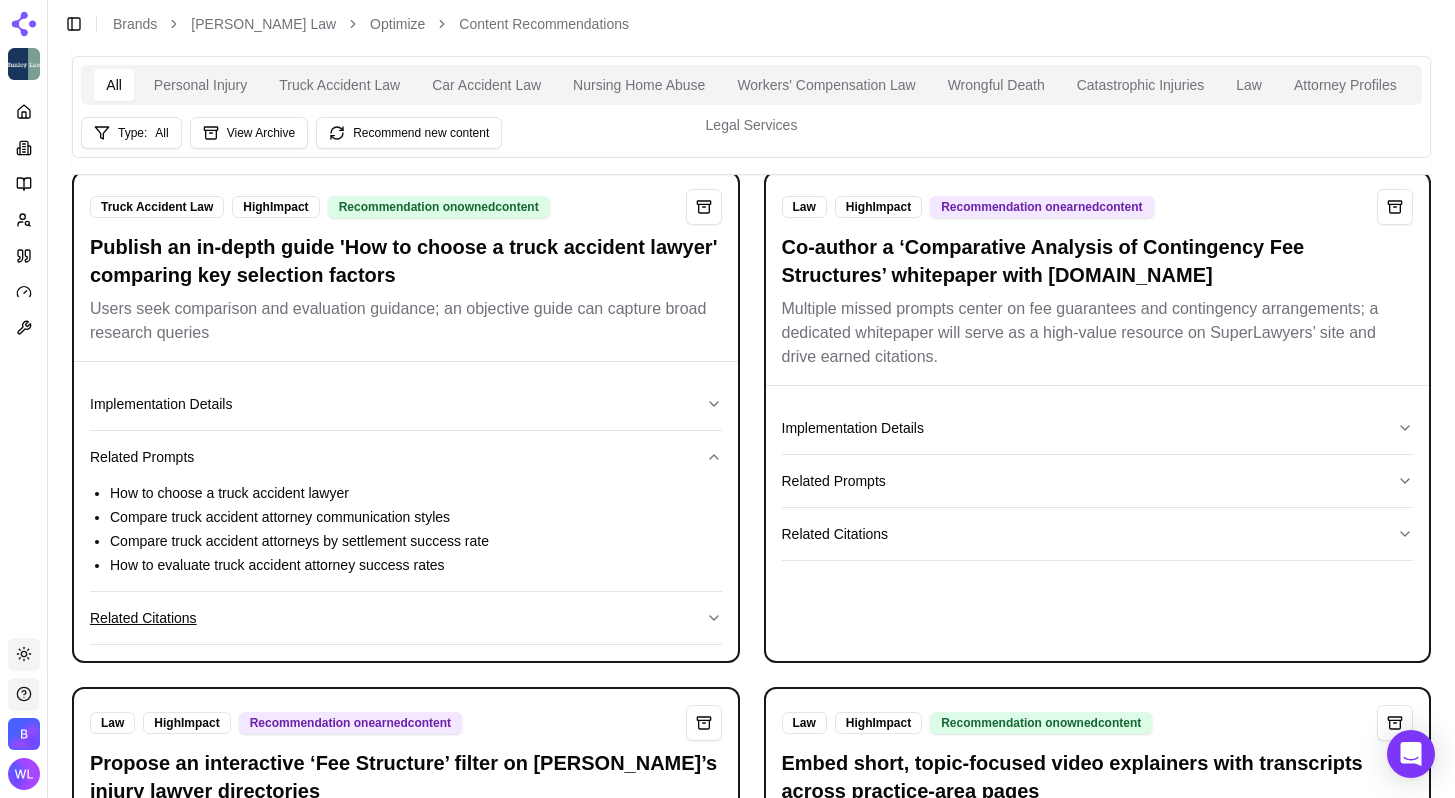 click on "Related Citations" at bounding box center [406, 618] 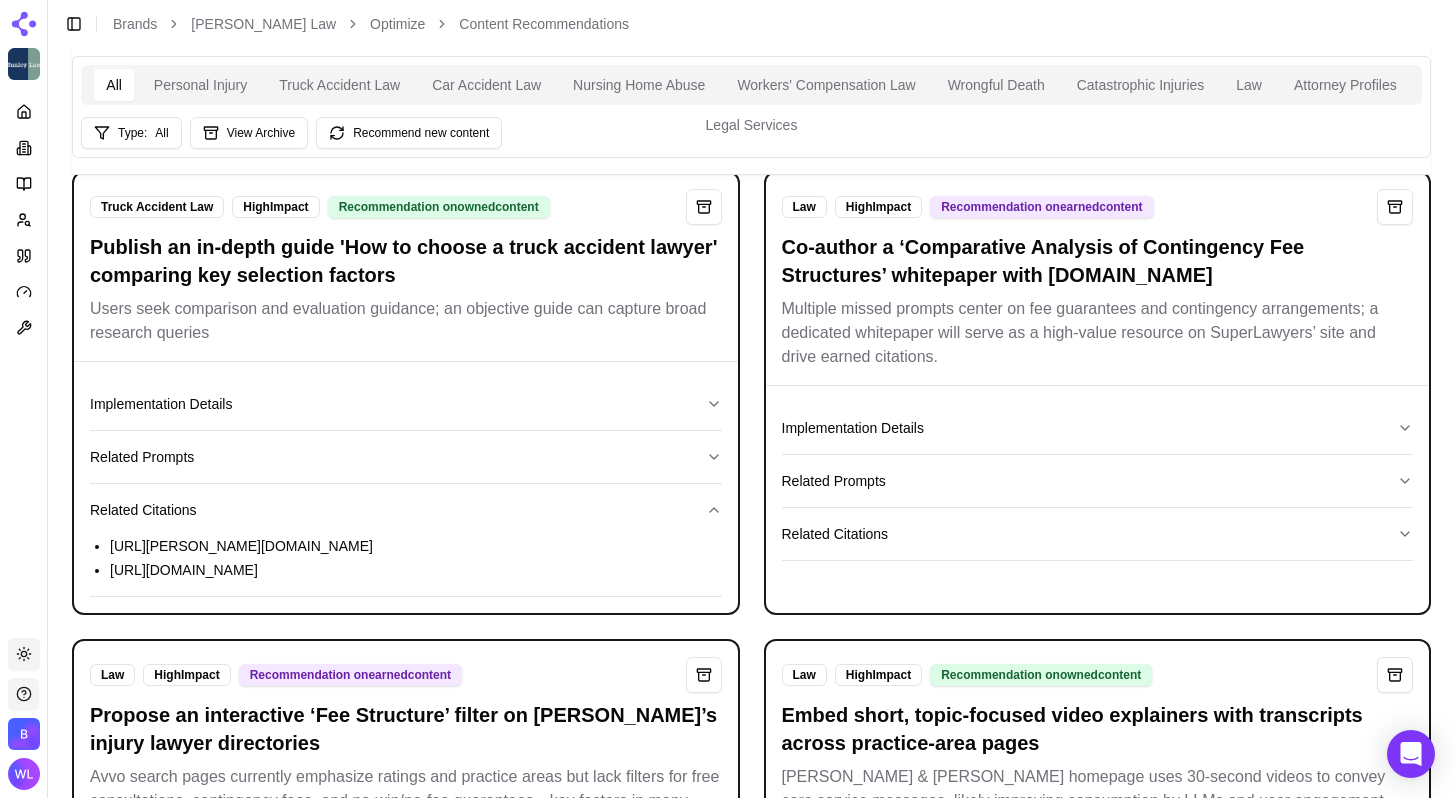 click on "[URL][DOMAIN_NAME]" at bounding box center [416, 570] 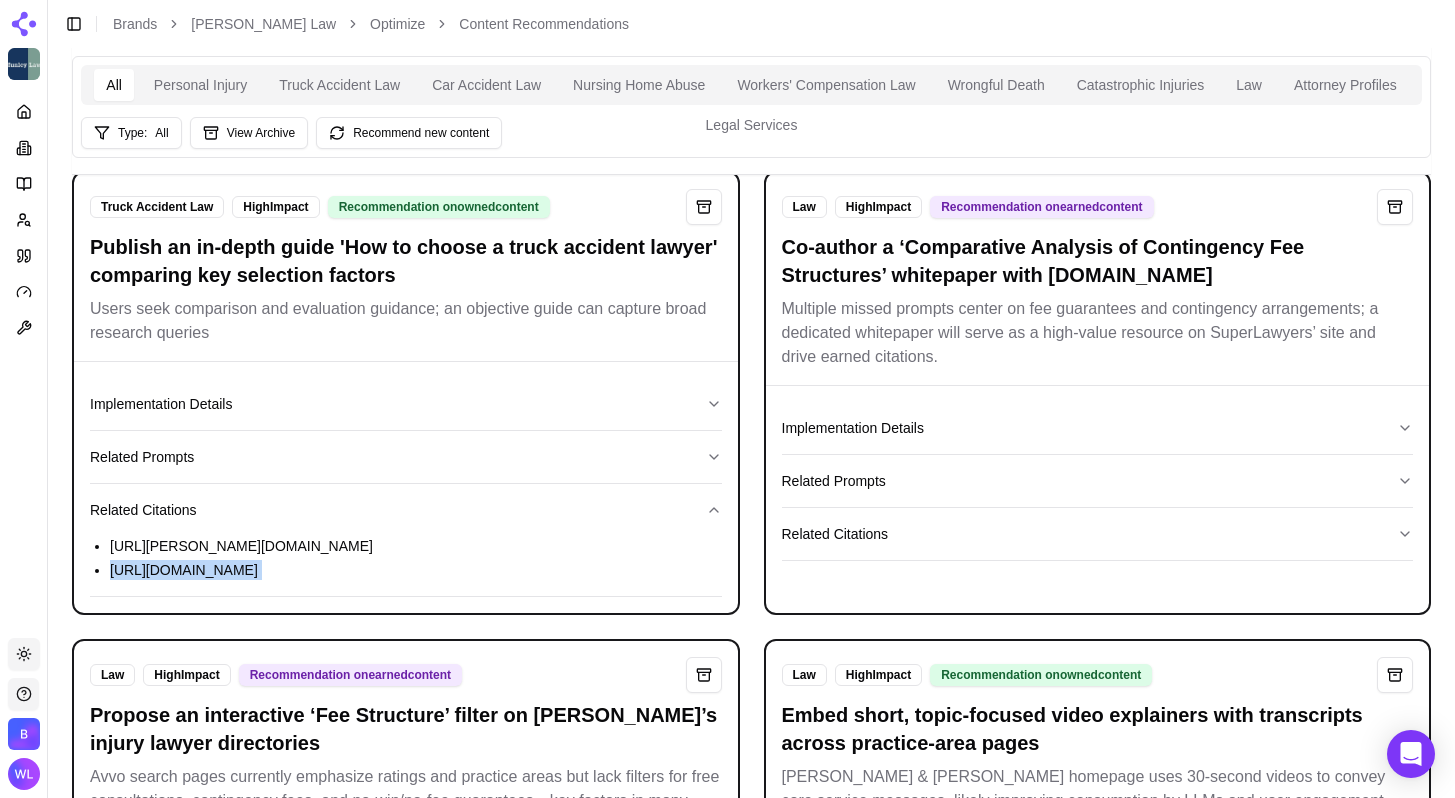 click on "[URL][DOMAIN_NAME]" at bounding box center (416, 570) 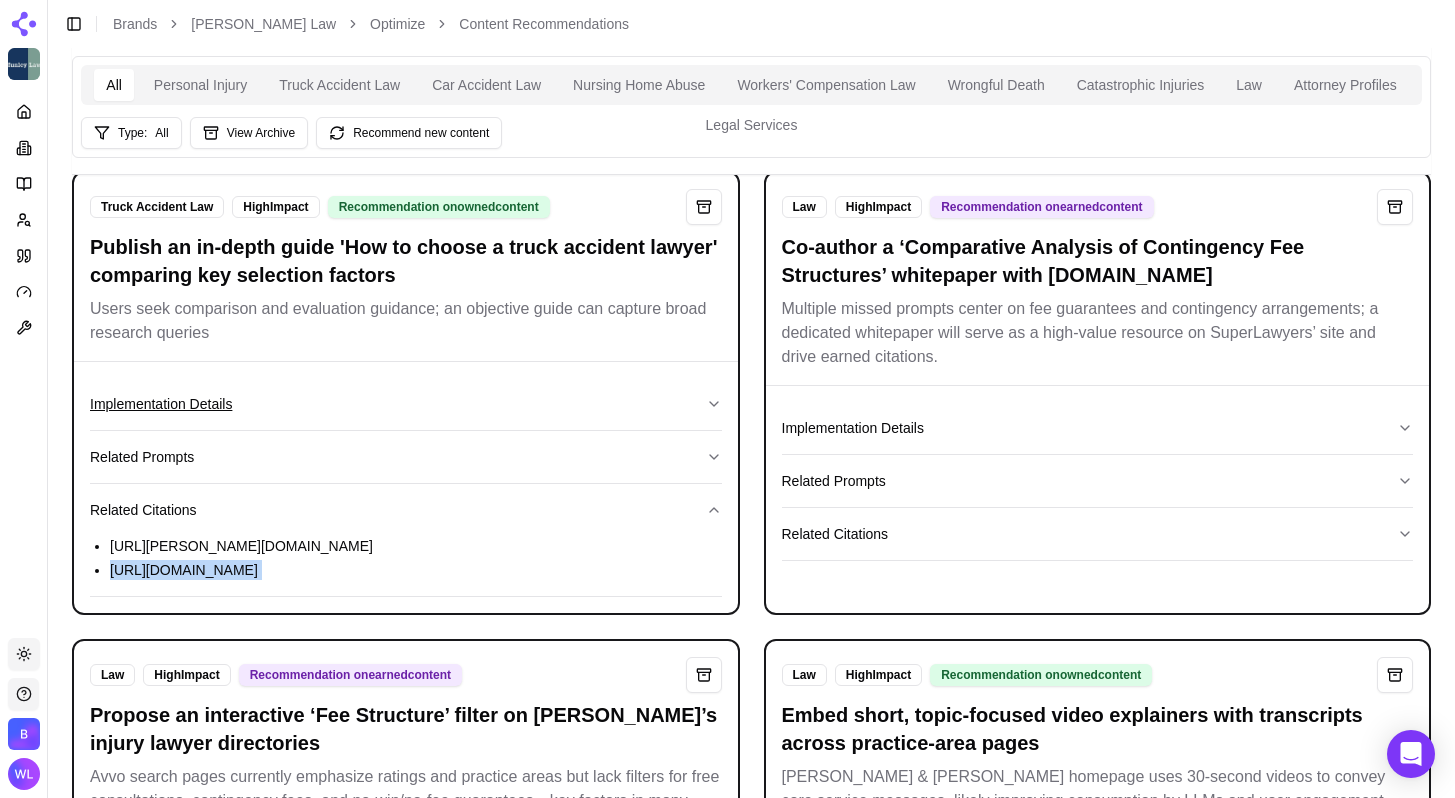 click on "Implementation Details" at bounding box center (406, 404) 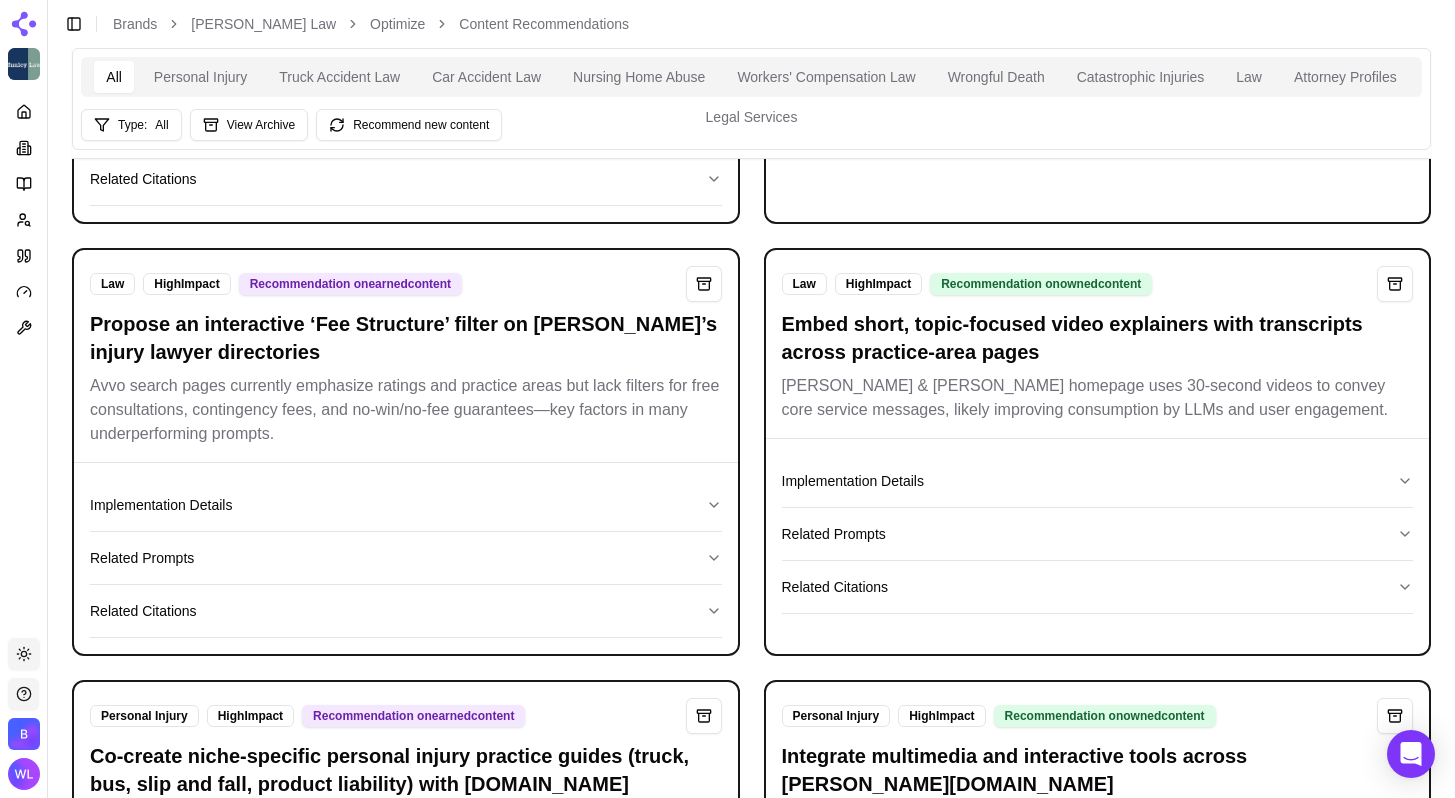 scroll, scrollTop: 458, scrollLeft: 0, axis: vertical 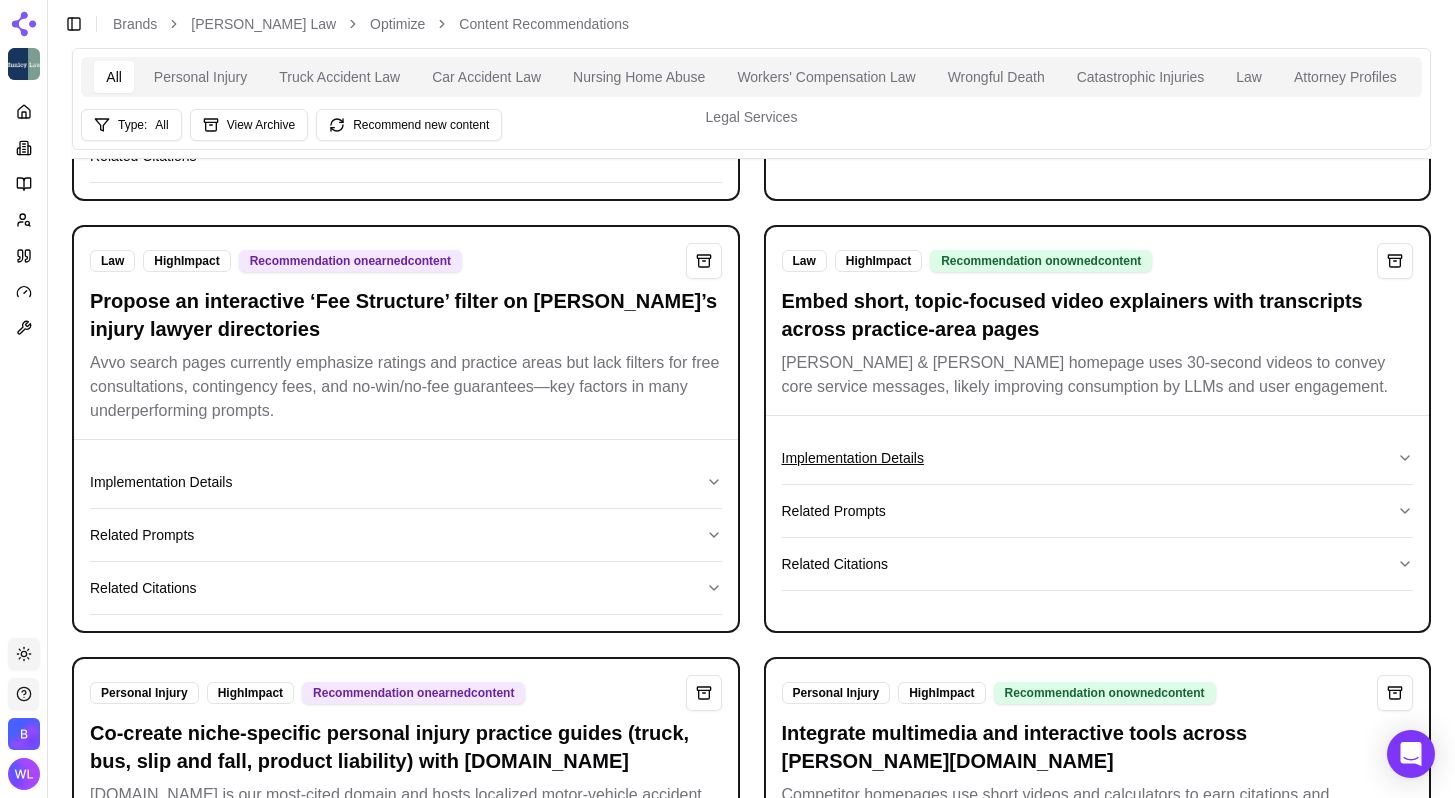 click on "Implementation Details" at bounding box center (1098, 458) 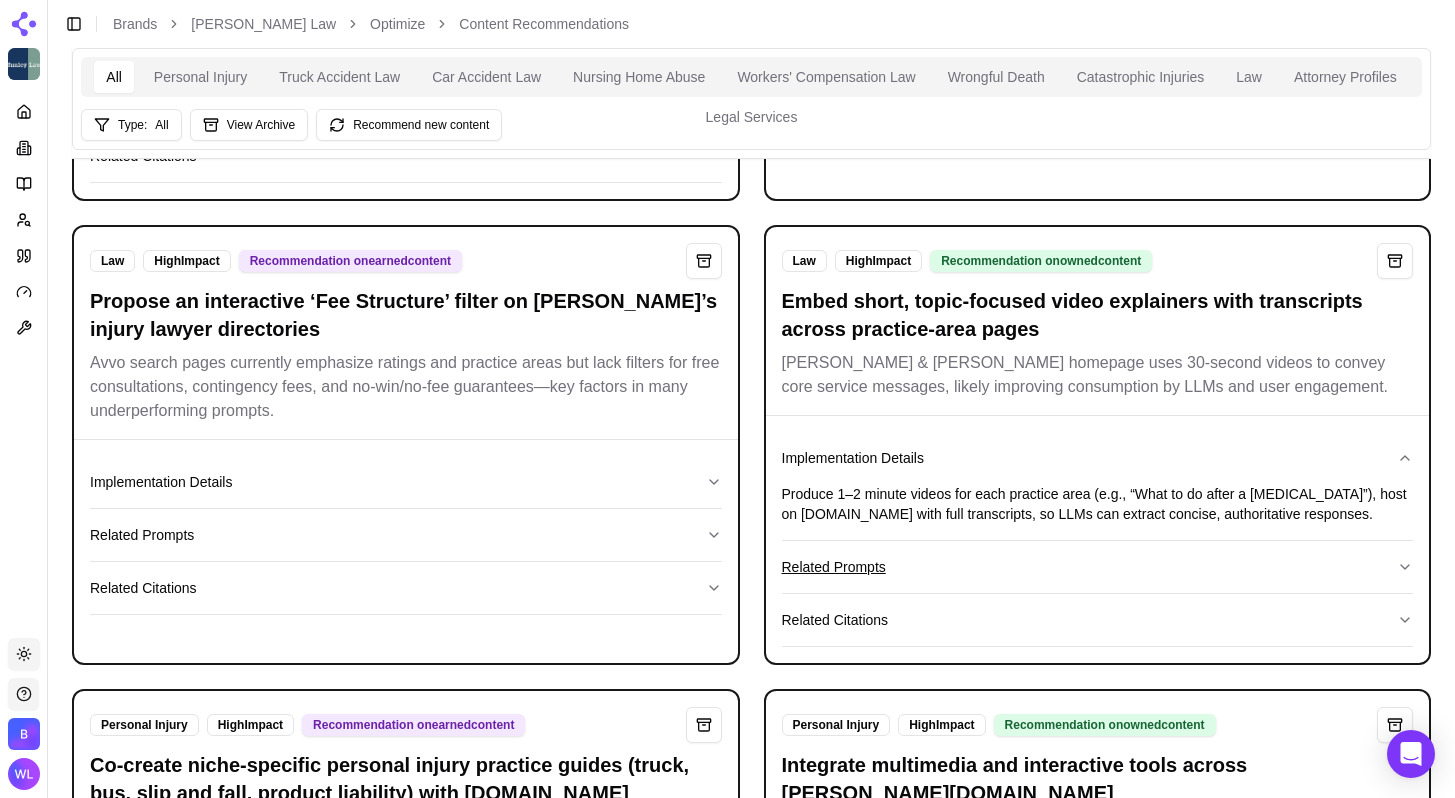 click on "Related Prompts" at bounding box center (1098, 567) 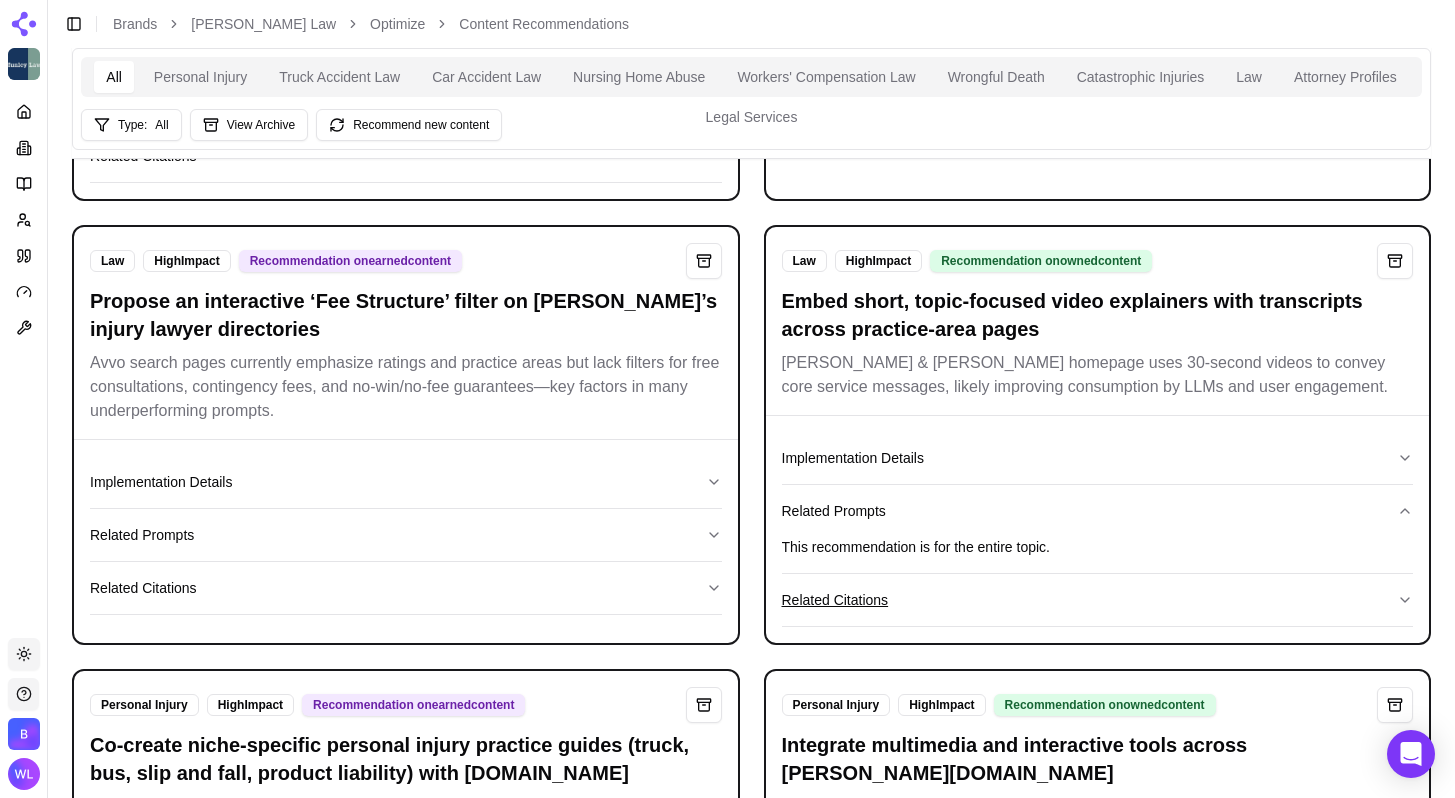 click on "Related Citations" at bounding box center (1098, 600) 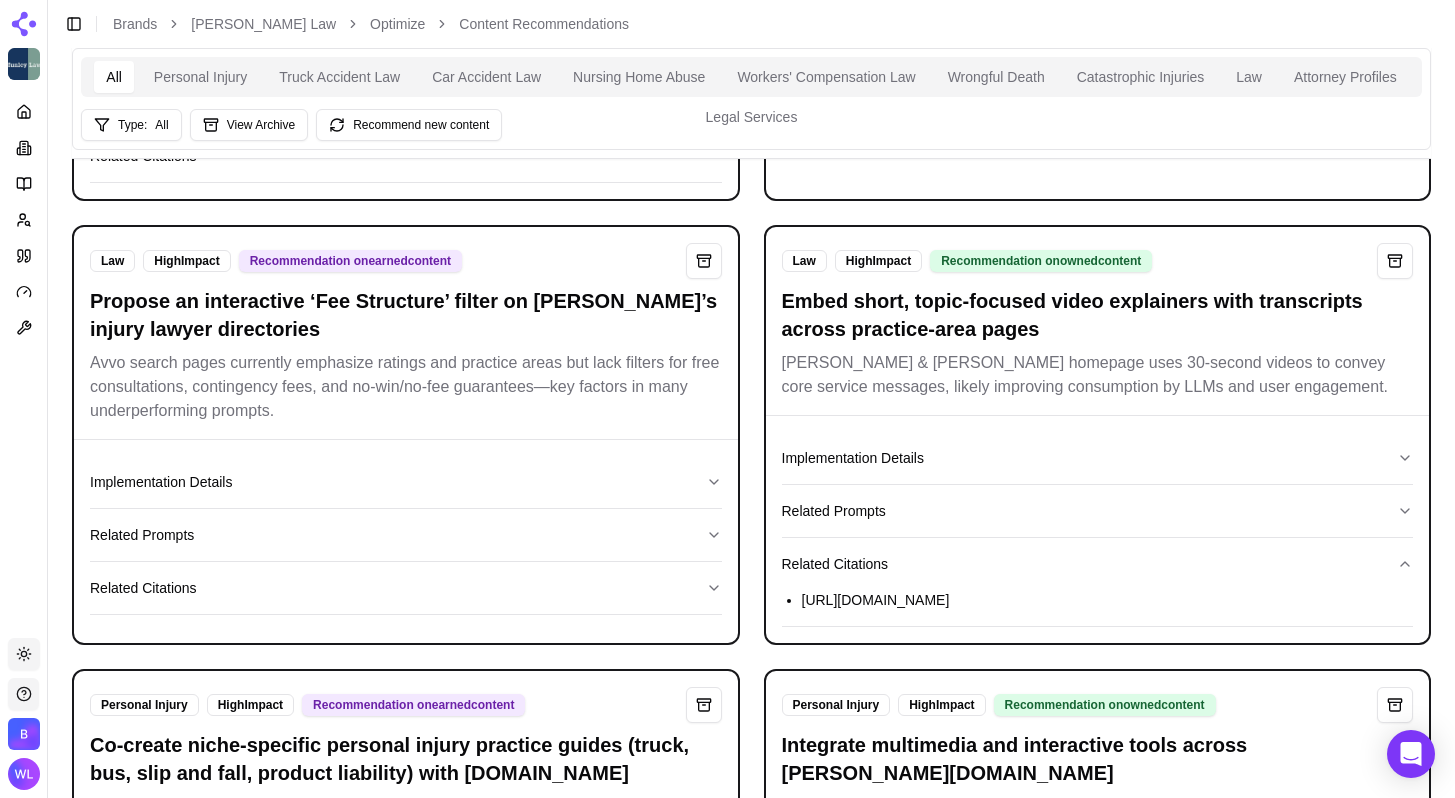 click on "[URL][DOMAIN_NAME]" at bounding box center (1108, 600) 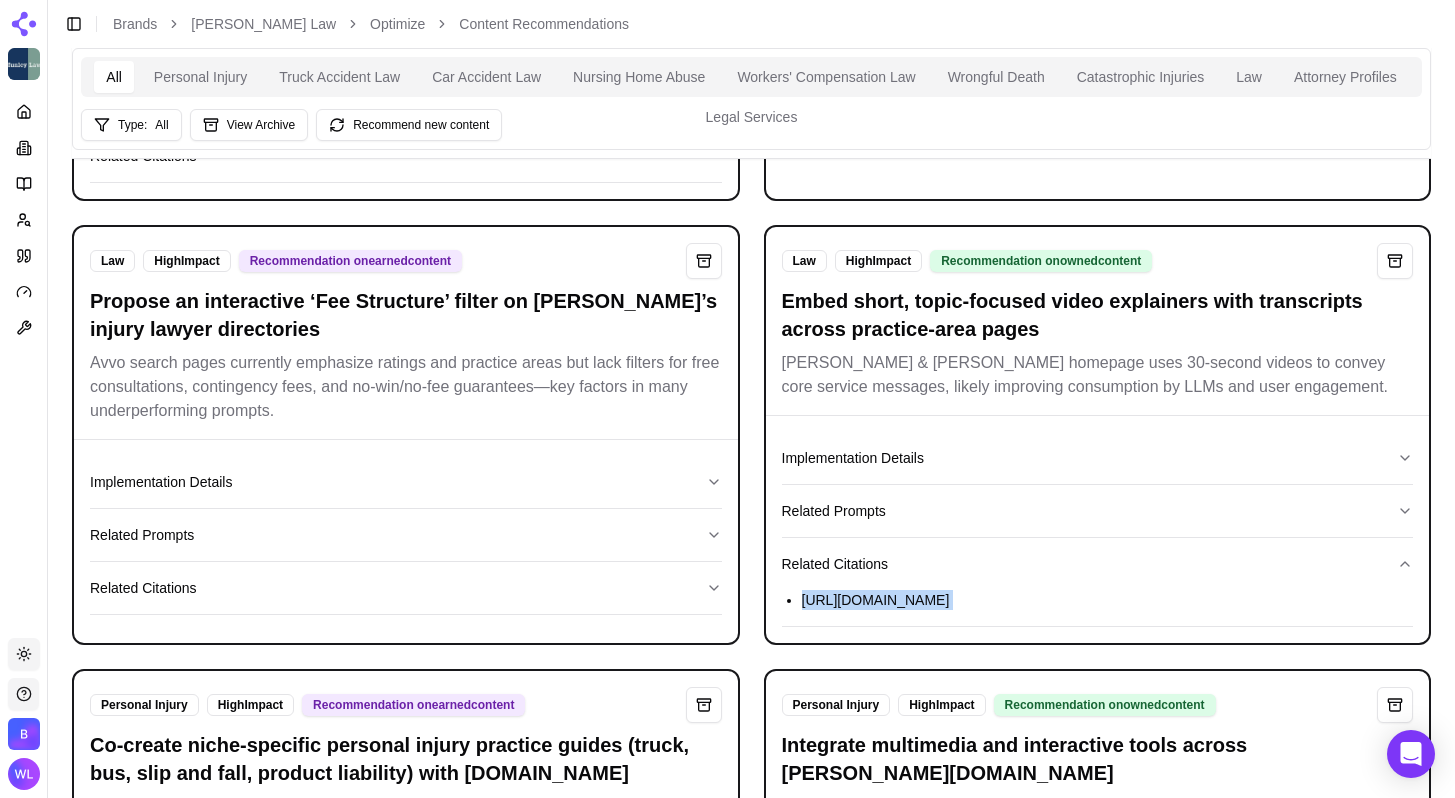 click on "[URL][DOMAIN_NAME]" at bounding box center [1108, 600] 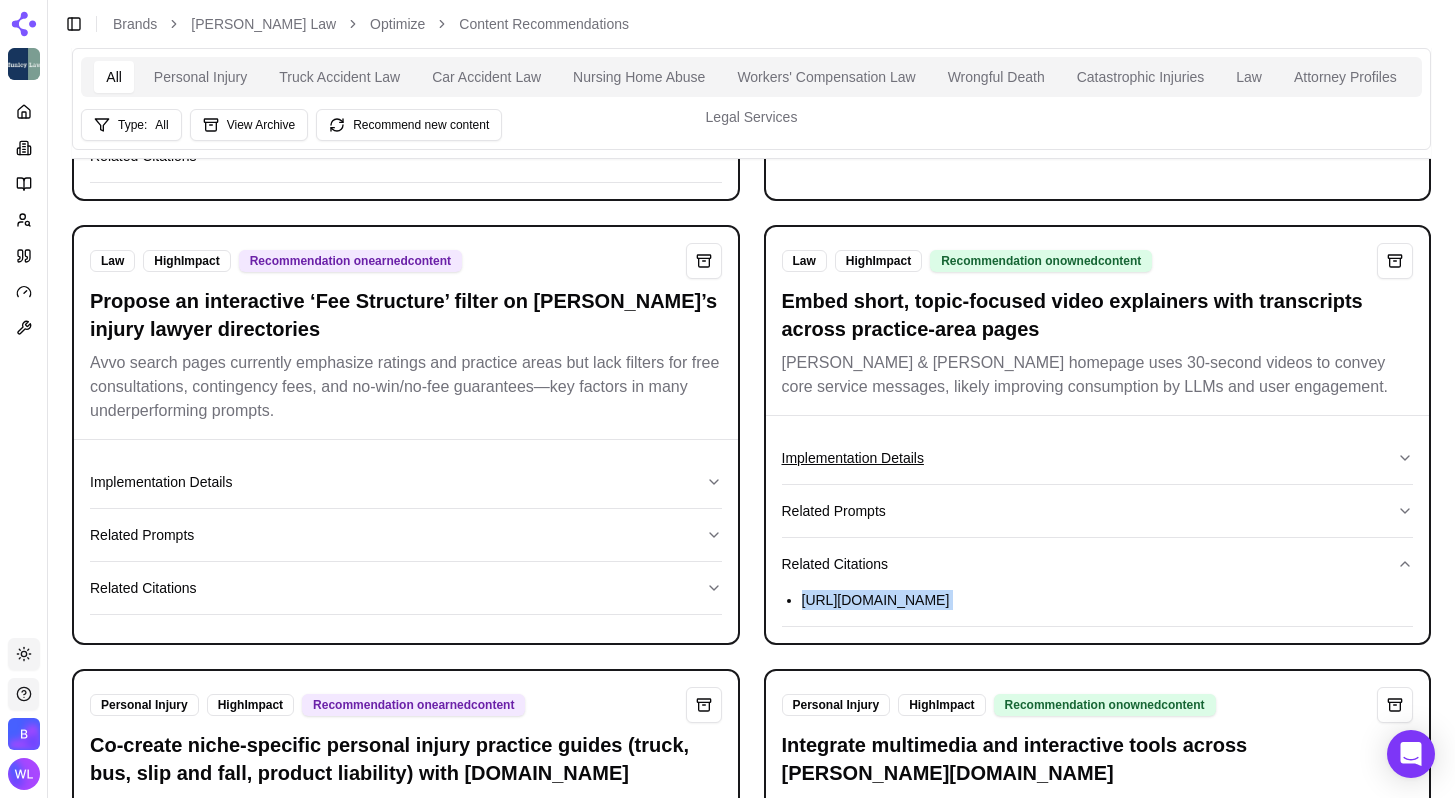 click on "Implementation Details" at bounding box center [1098, 458] 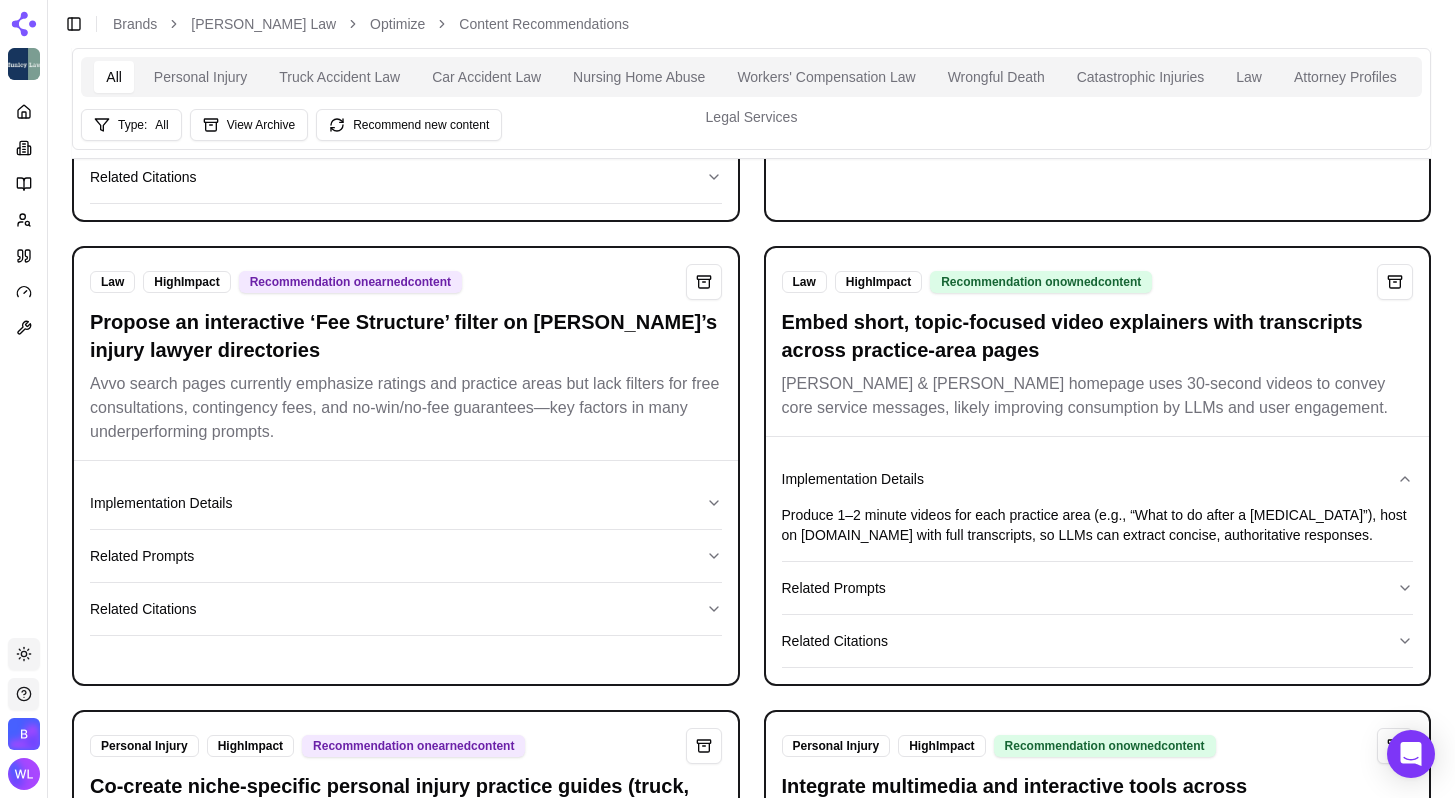 scroll, scrollTop: 446, scrollLeft: 0, axis: vertical 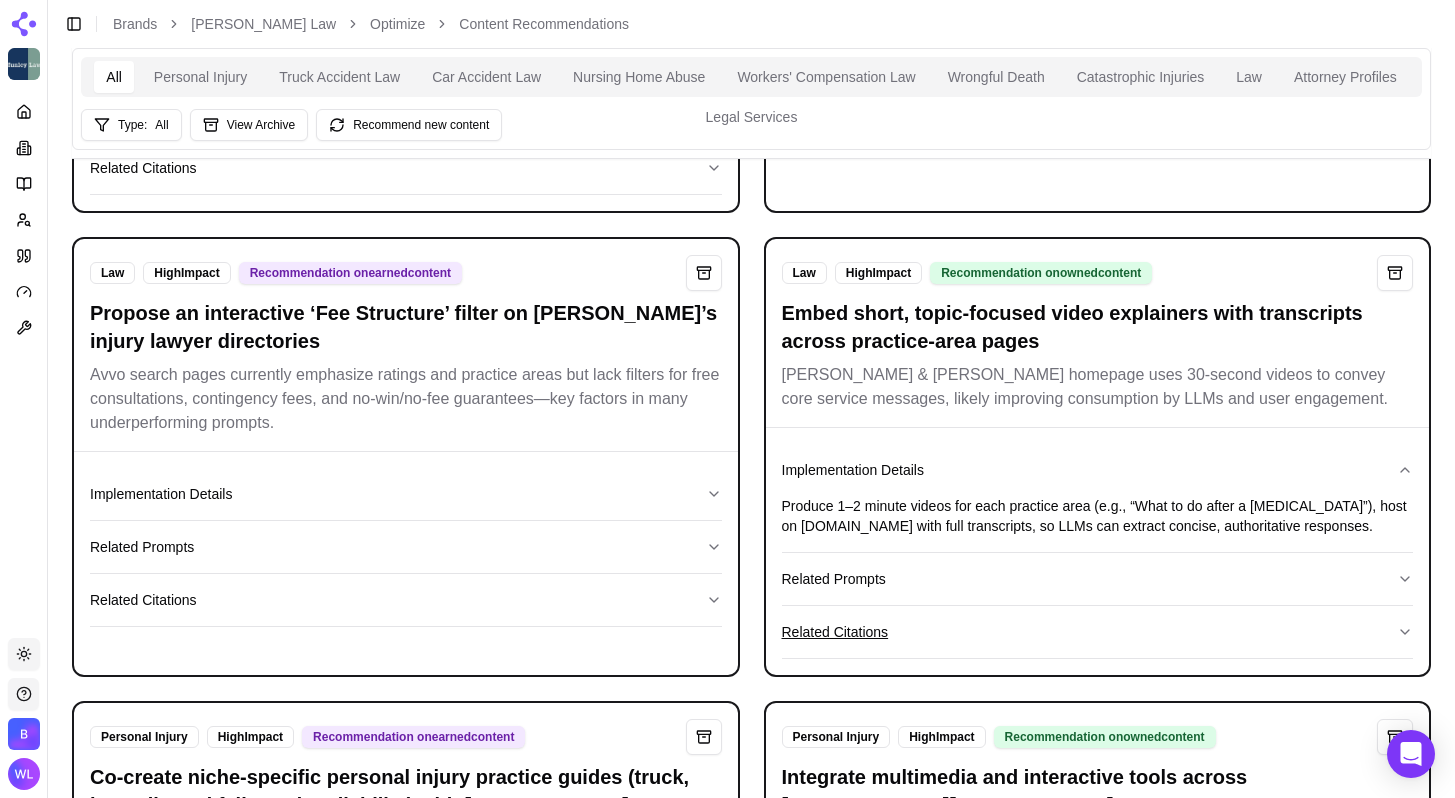 click on "Related Citations" at bounding box center [1098, 632] 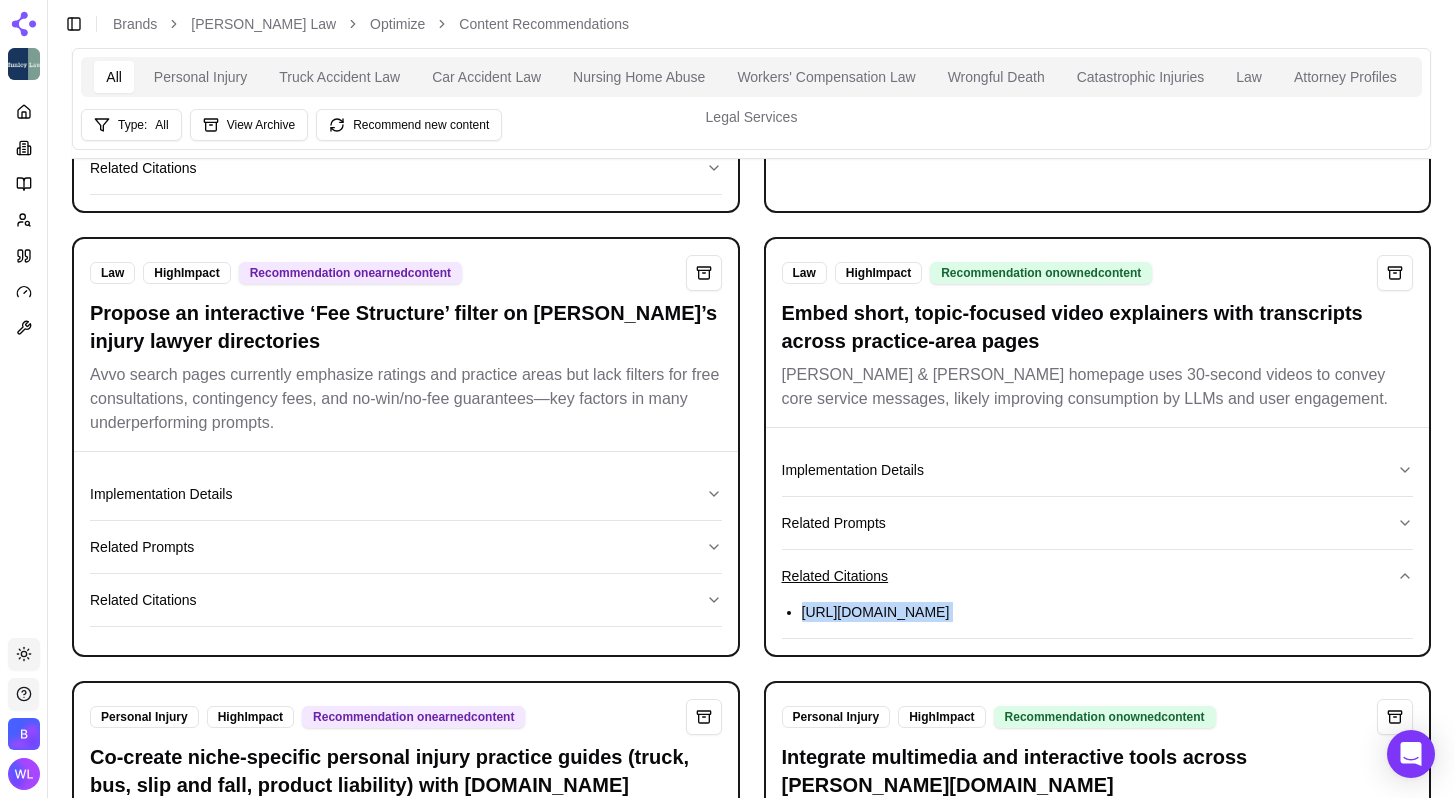 click on "Related Citations" at bounding box center [1098, 576] 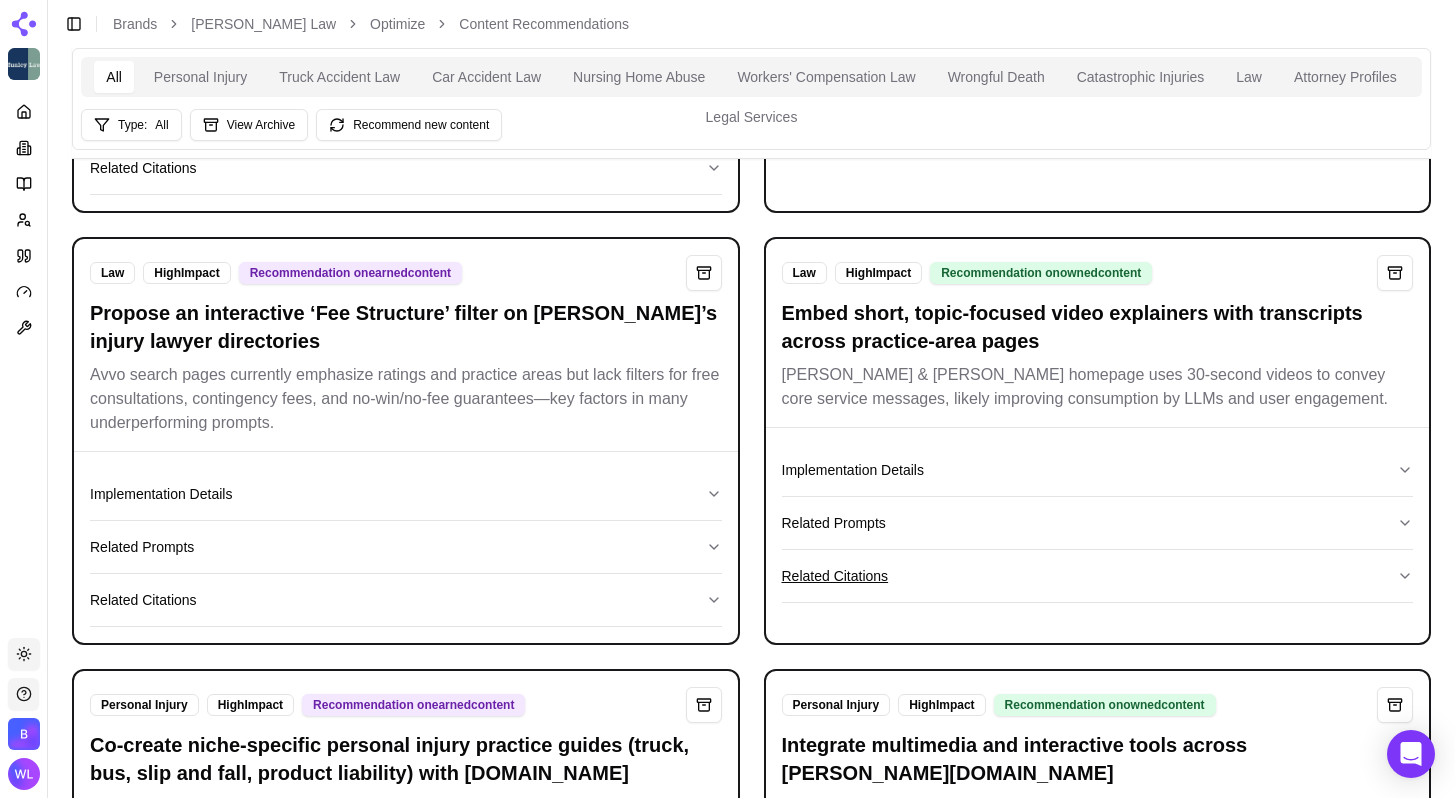 click on "Related Citations" at bounding box center (1098, 576) 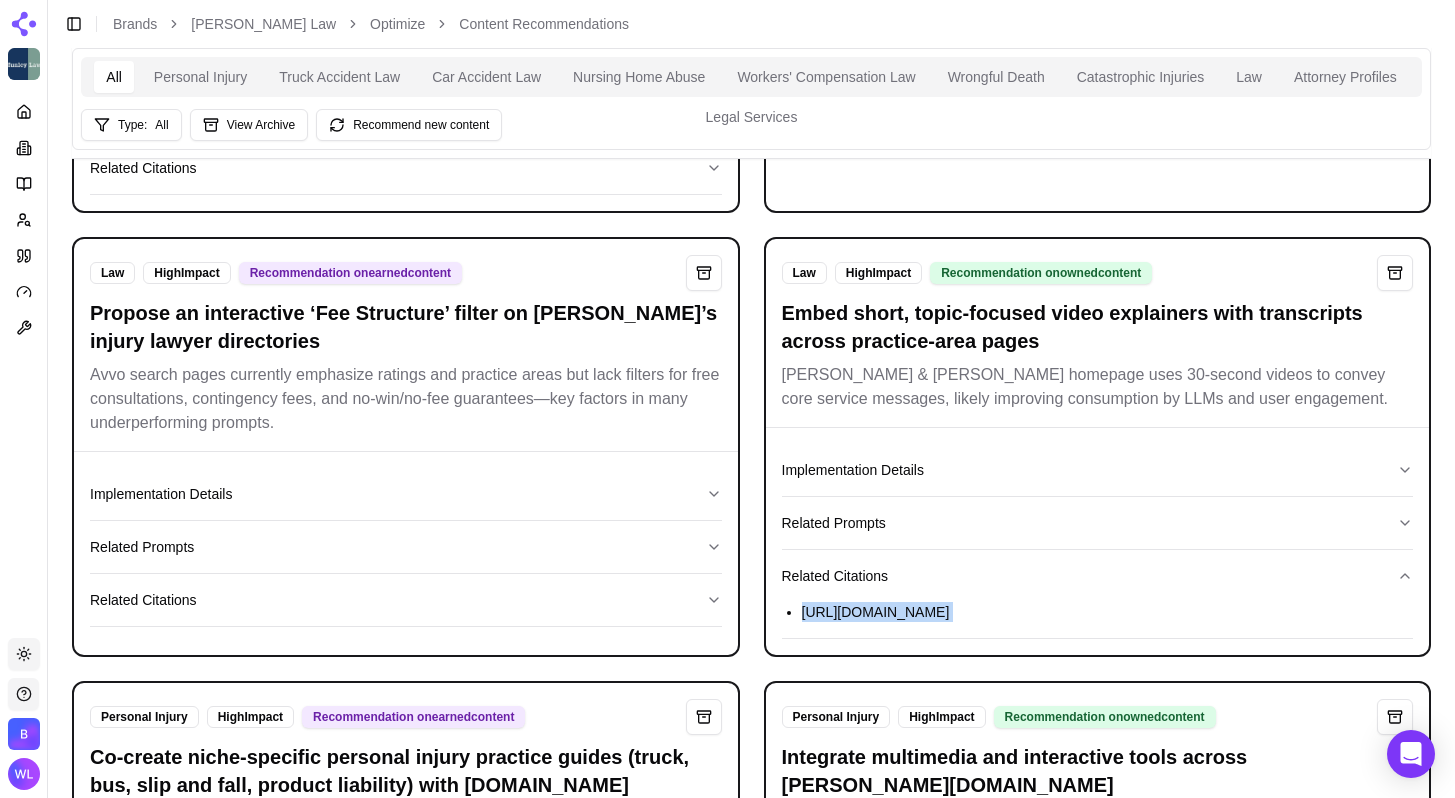 click on "[URL][DOMAIN_NAME]" at bounding box center [1108, 612] 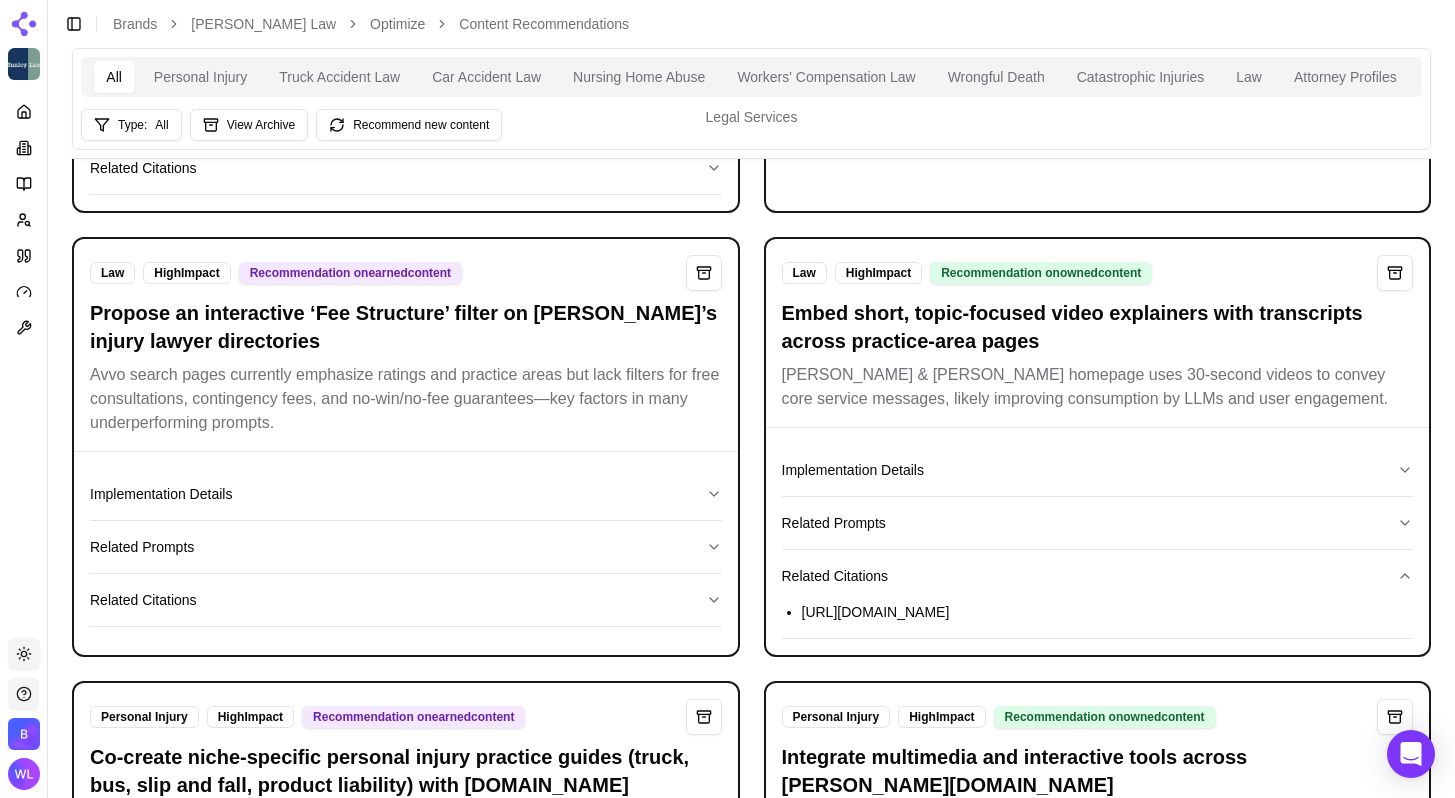 click on "[URL][DOMAIN_NAME]" at bounding box center [1108, 612] 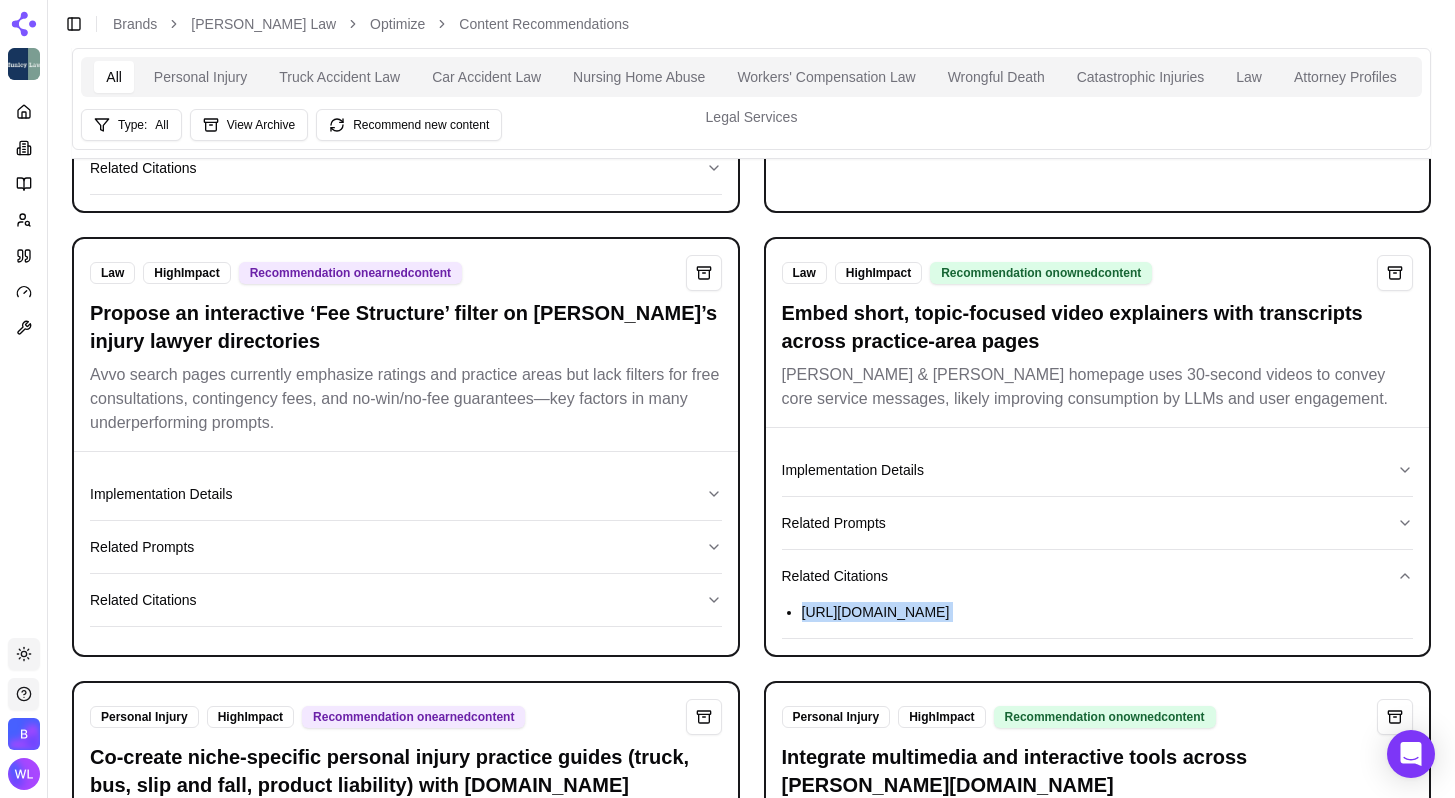 click on "[URL][DOMAIN_NAME]" at bounding box center (1108, 612) 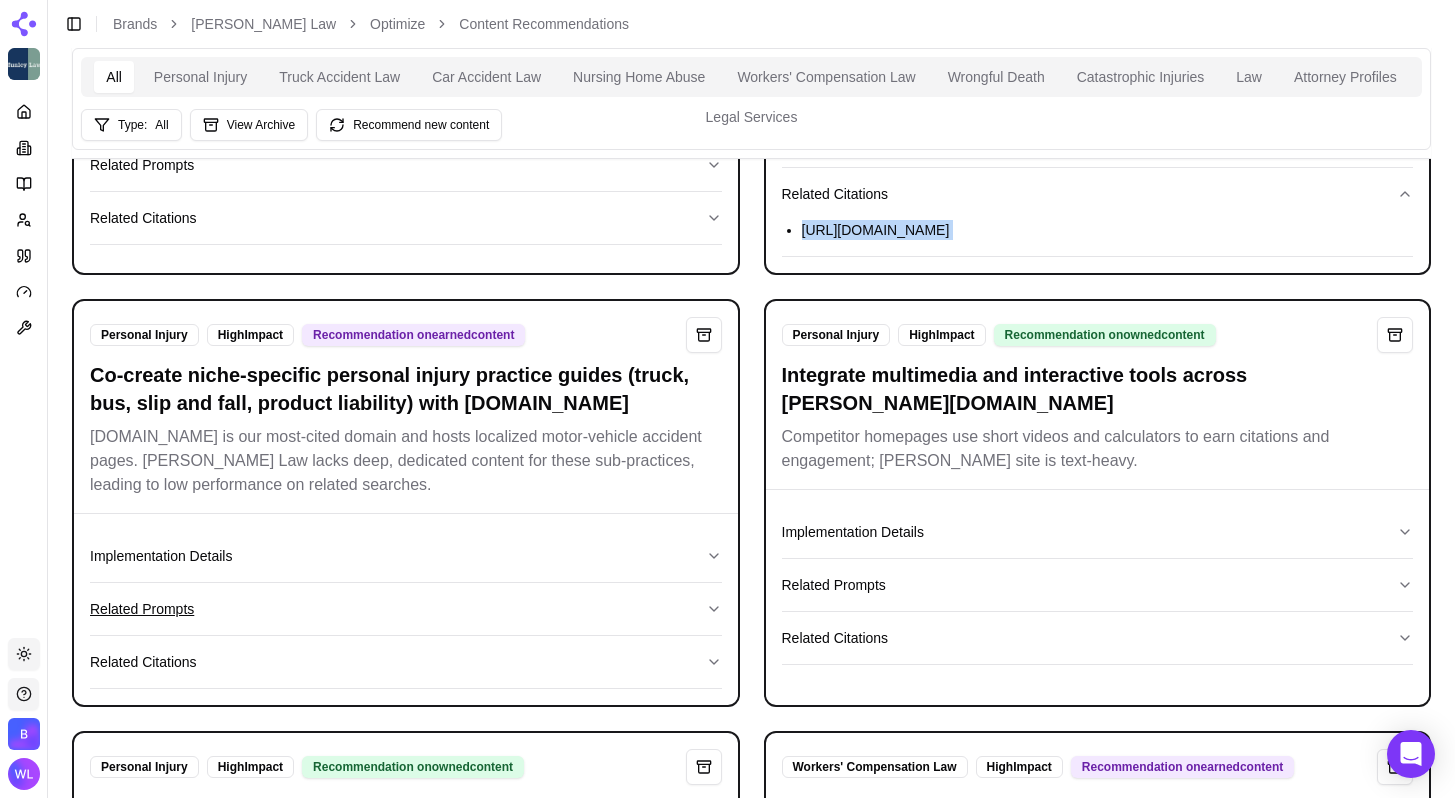 scroll, scrollTop: 852, scrollLeft: 0, axis: vertical 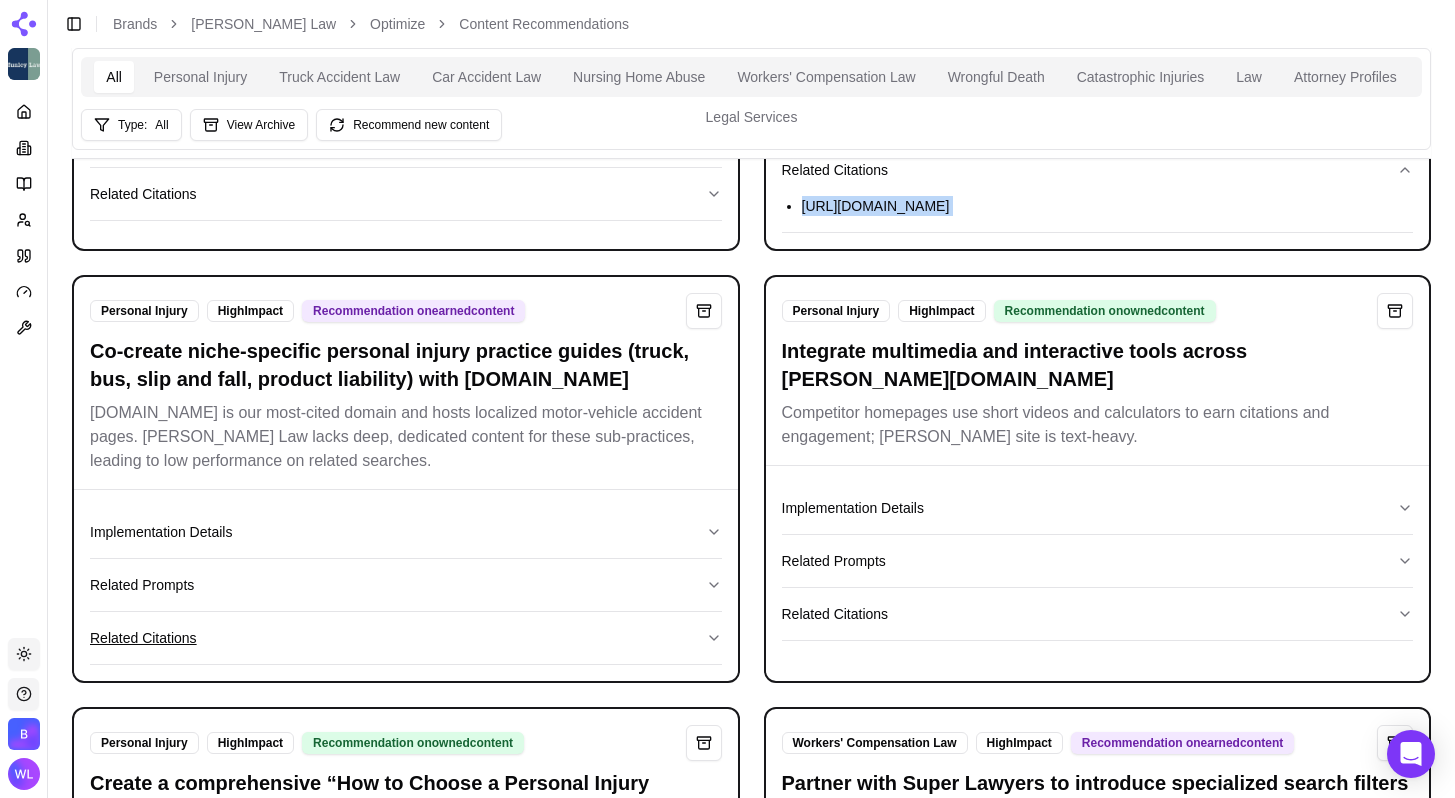 click on "Related Citations" at bounding box center (406, 638) 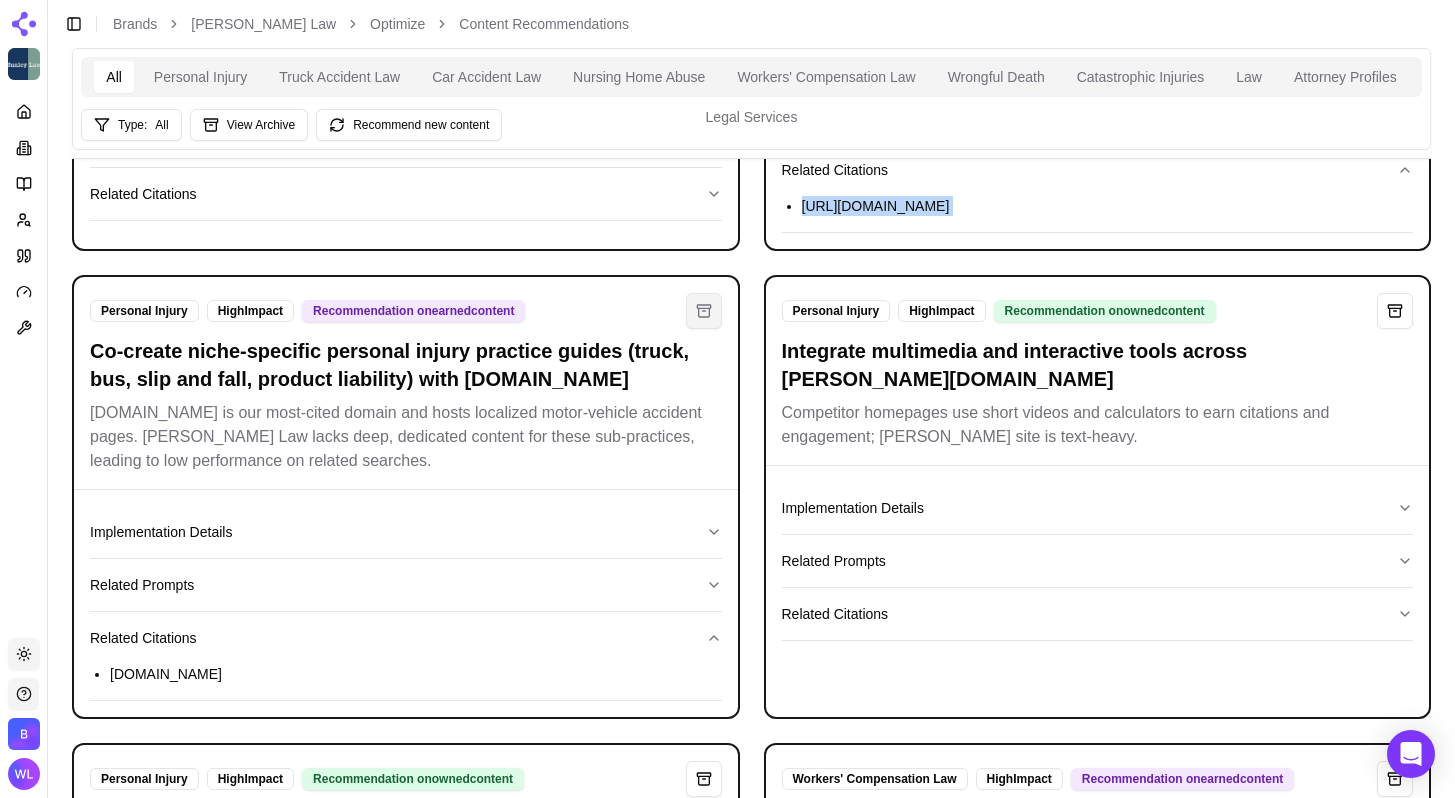 click at bounding box center (704, 311) 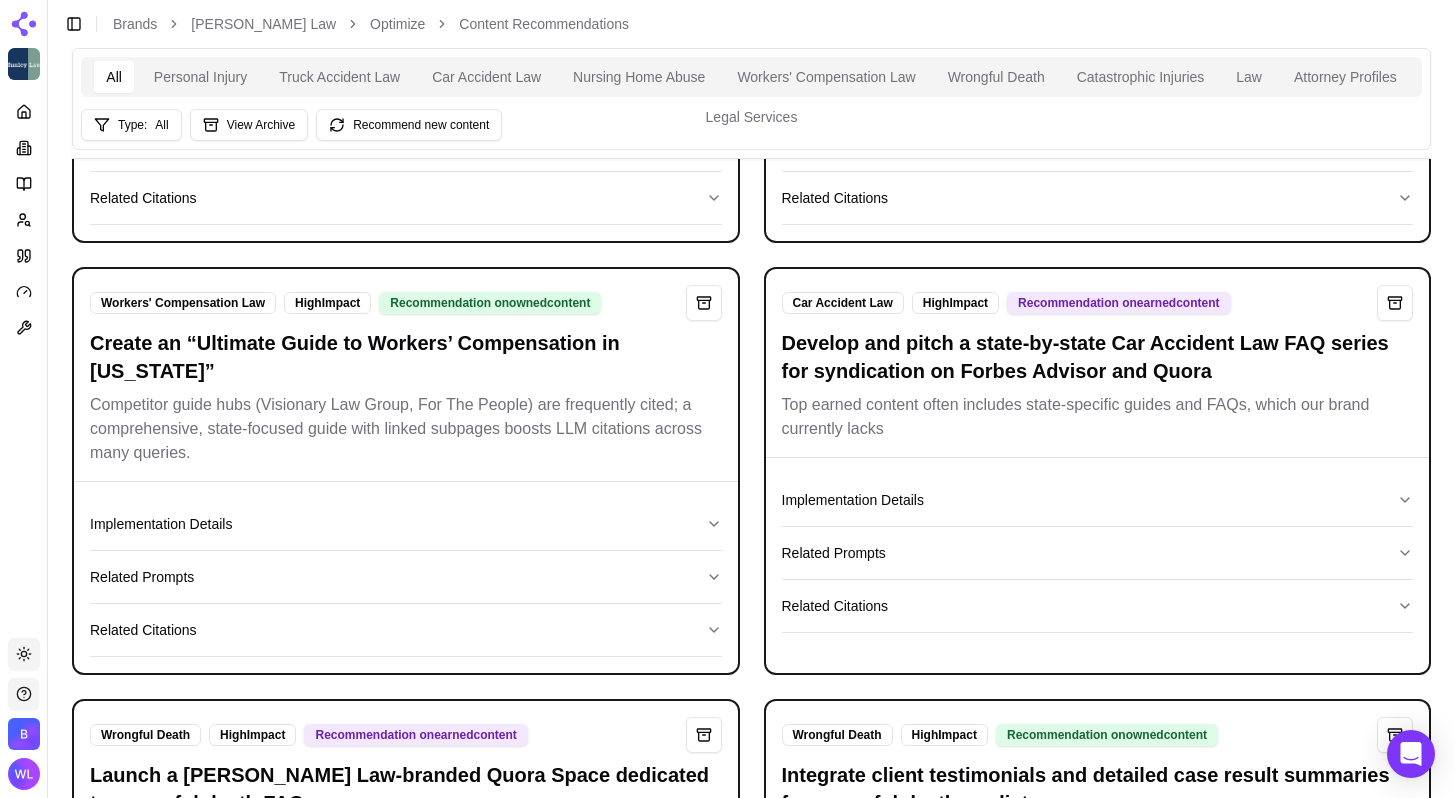 scroll, scrollTop: 1783, scrollLeft: 0, axis: vertical 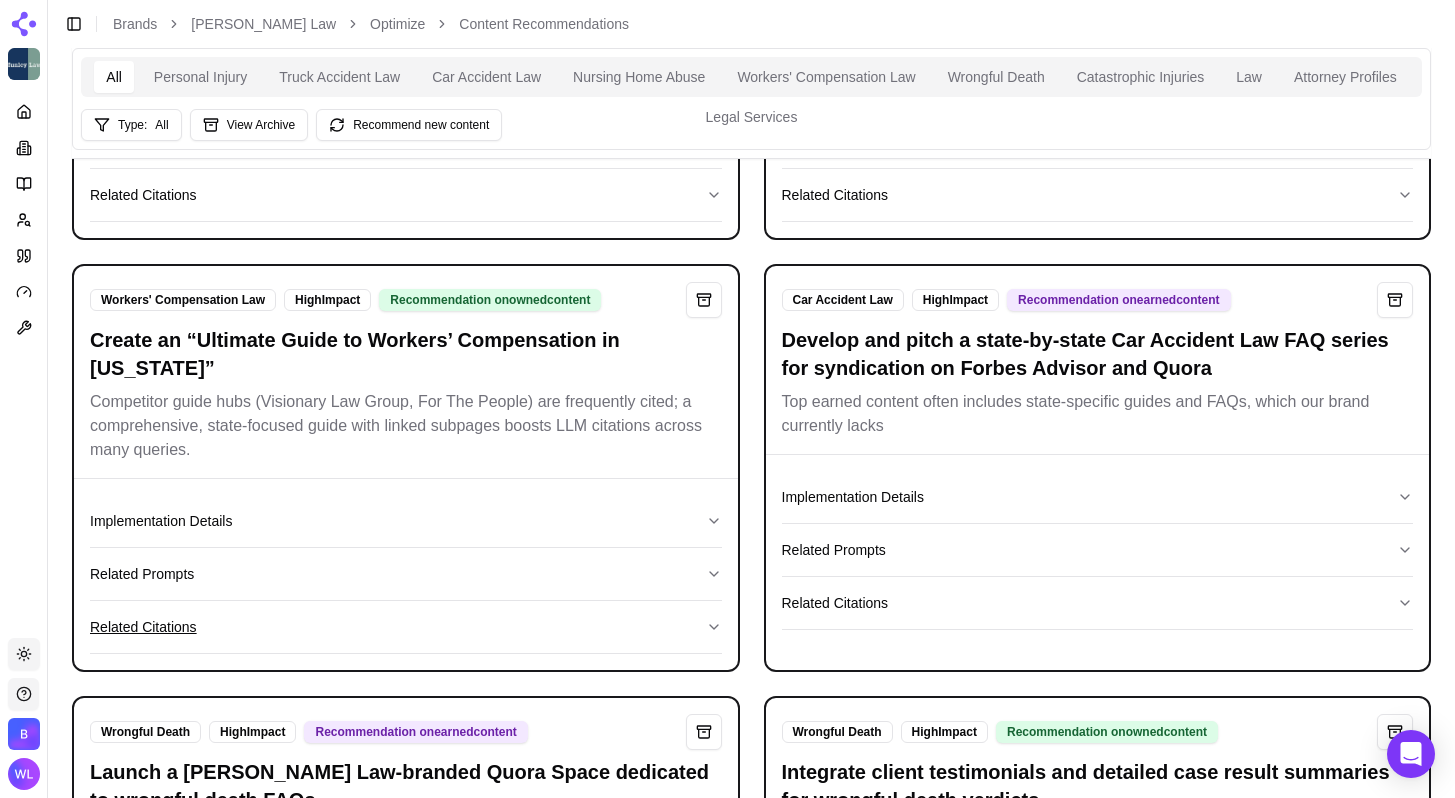 click on "Related Citations" at bounding box center (406, 627) 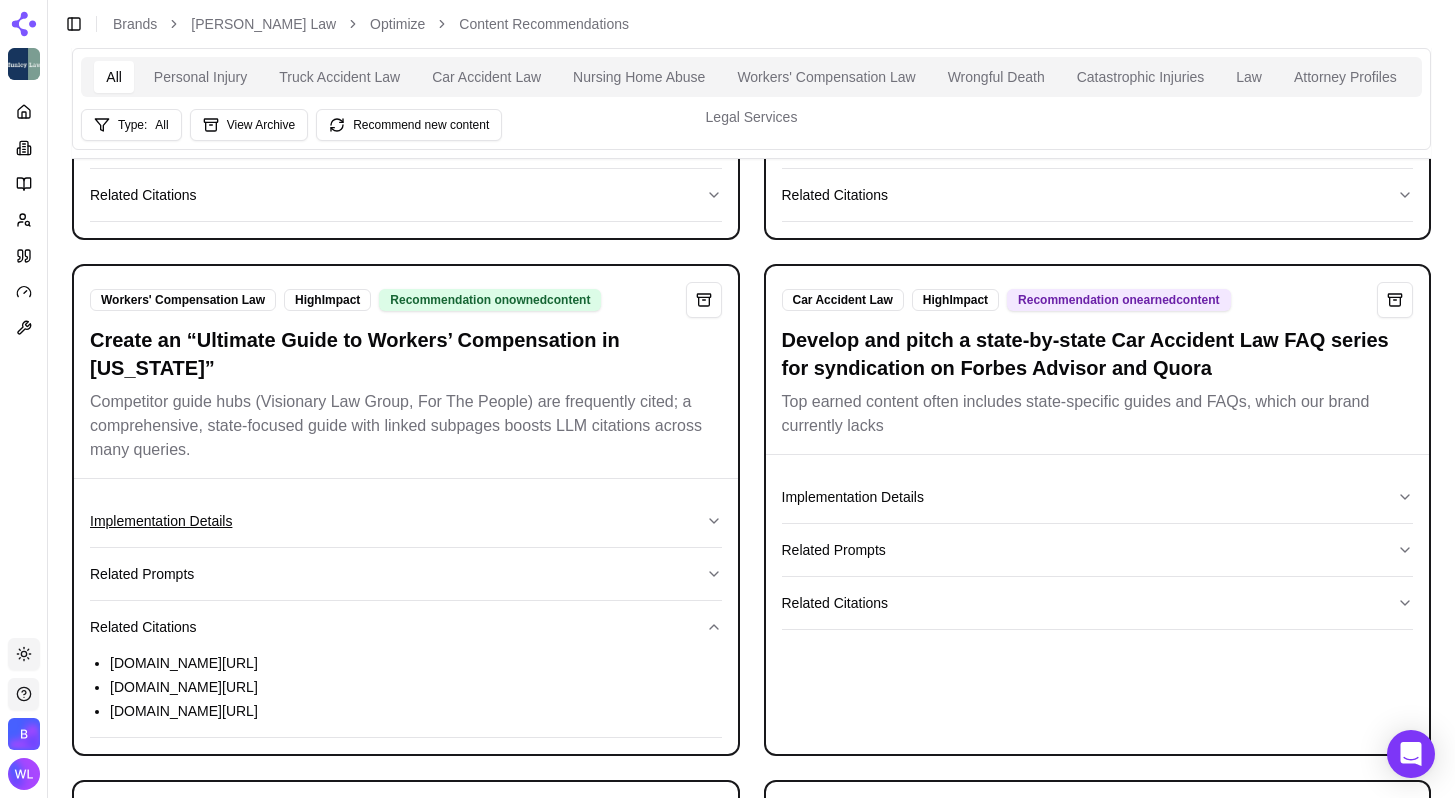 click on "Implementation Details" at bounding box center (406, 521) 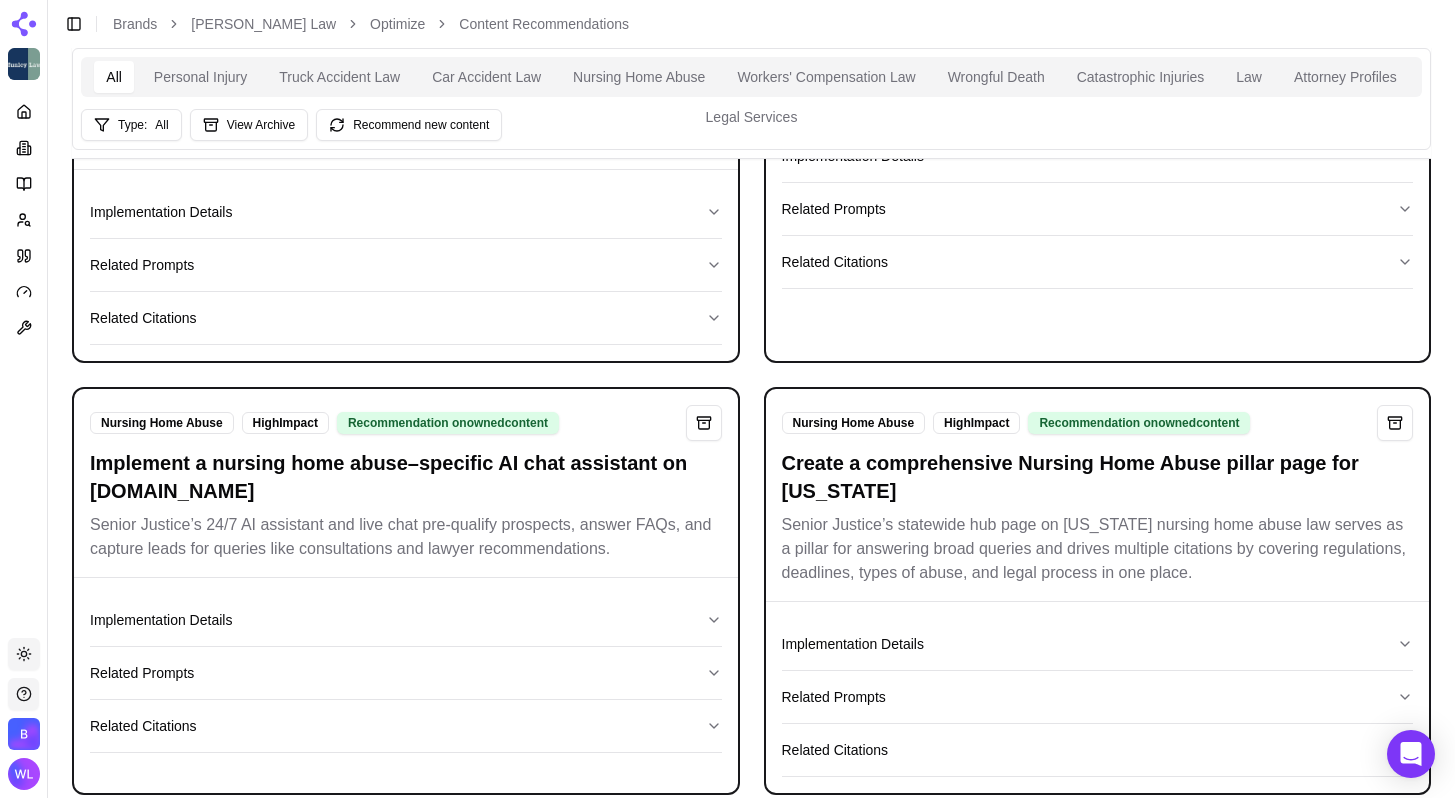 scroll, scrollTop: 4088, scrollLeft: 0, axis: vertical 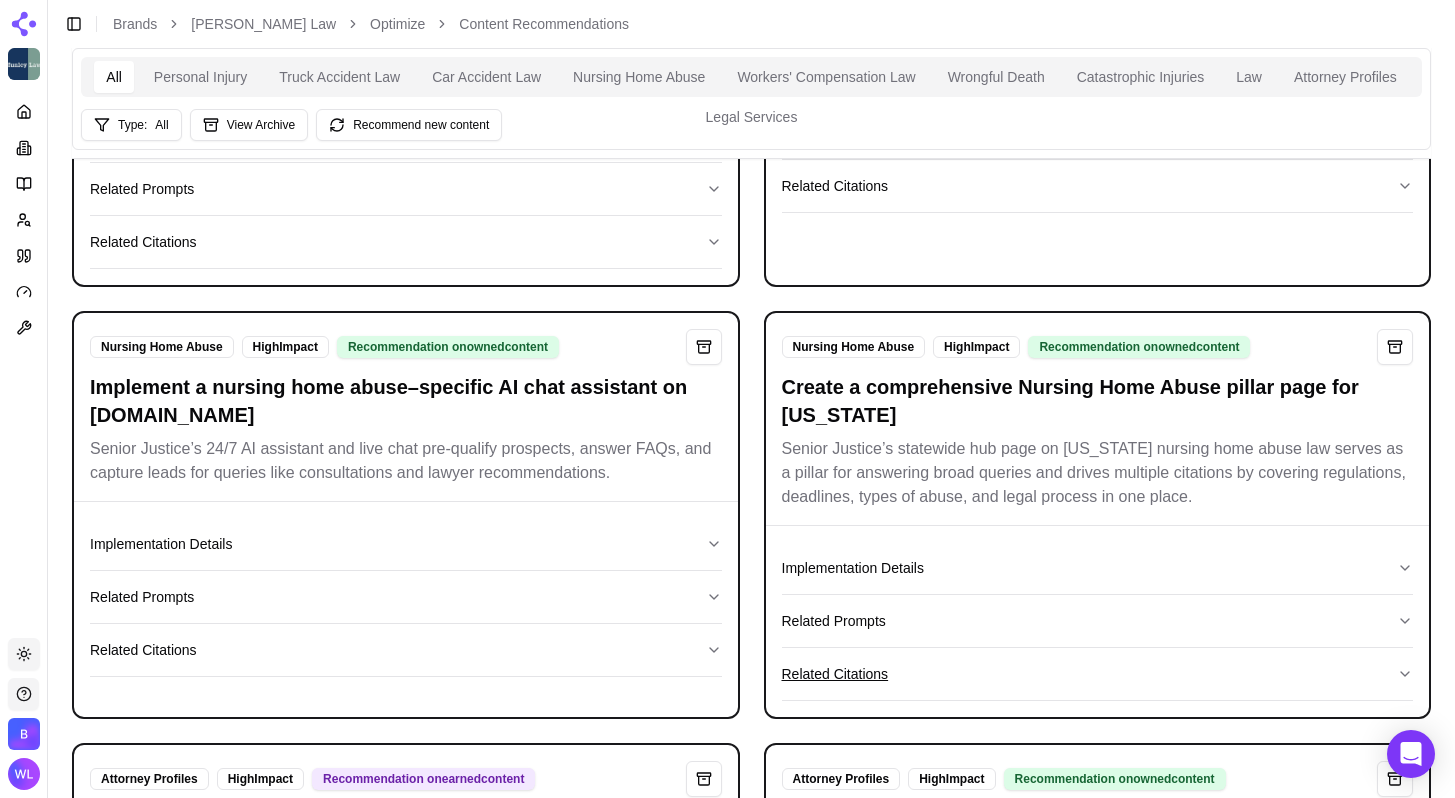 click on "Related Citations" at bounding box center (1098, 674) 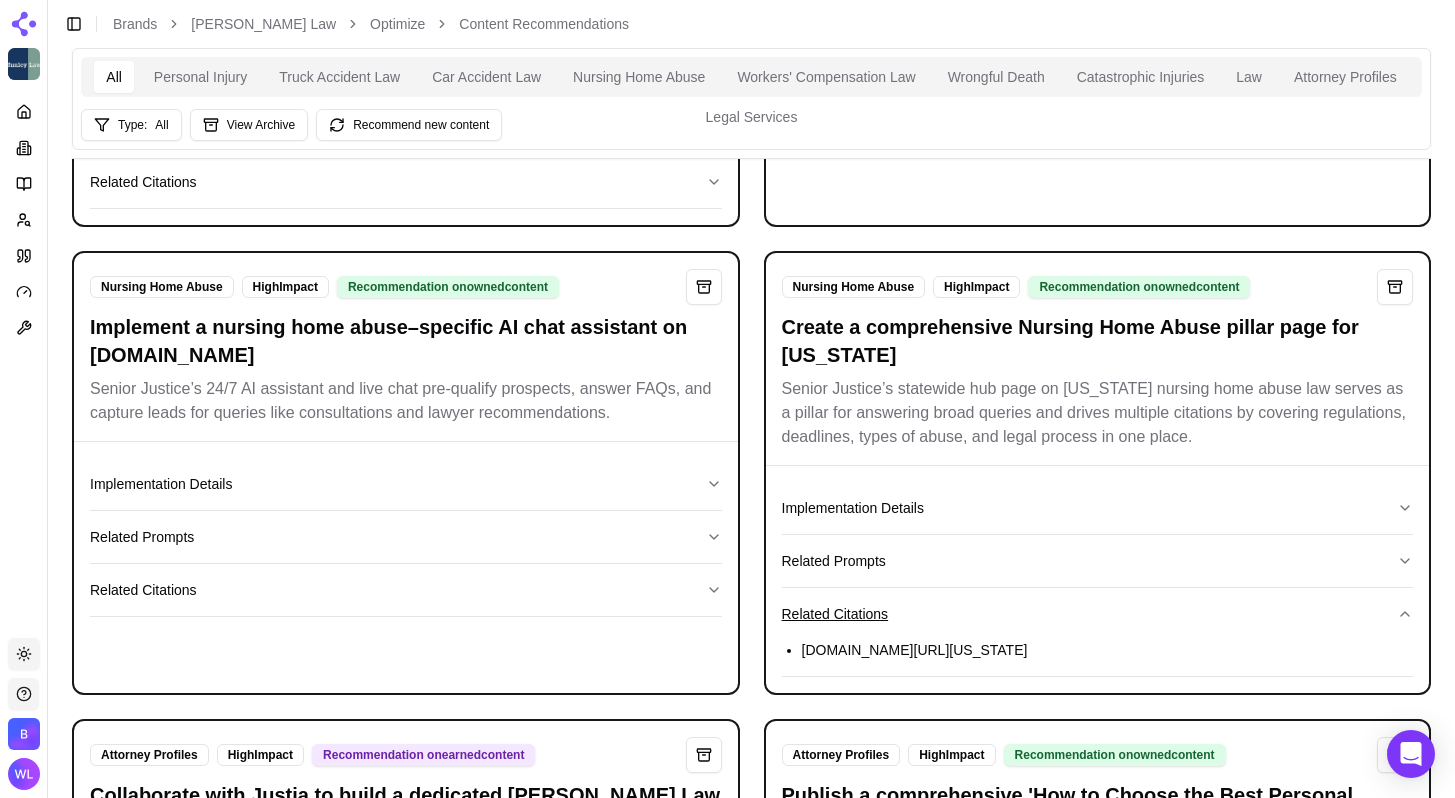 scroll, scrollTop: 4151, scrollLeft: 0, axis: vertical 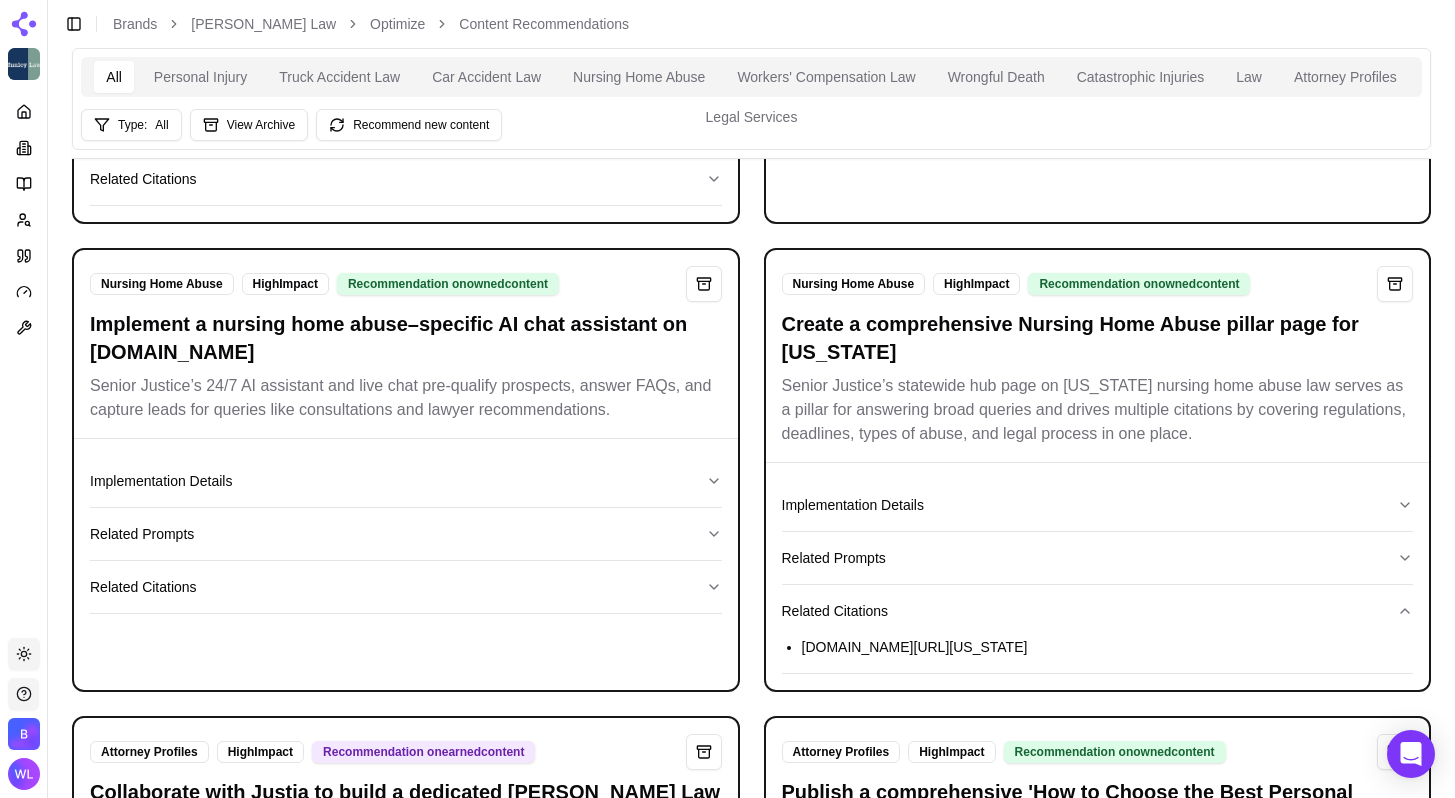 click on "[DOMAIN_NAME][URL][US_STATE]" at bounding box center [1108, 647] 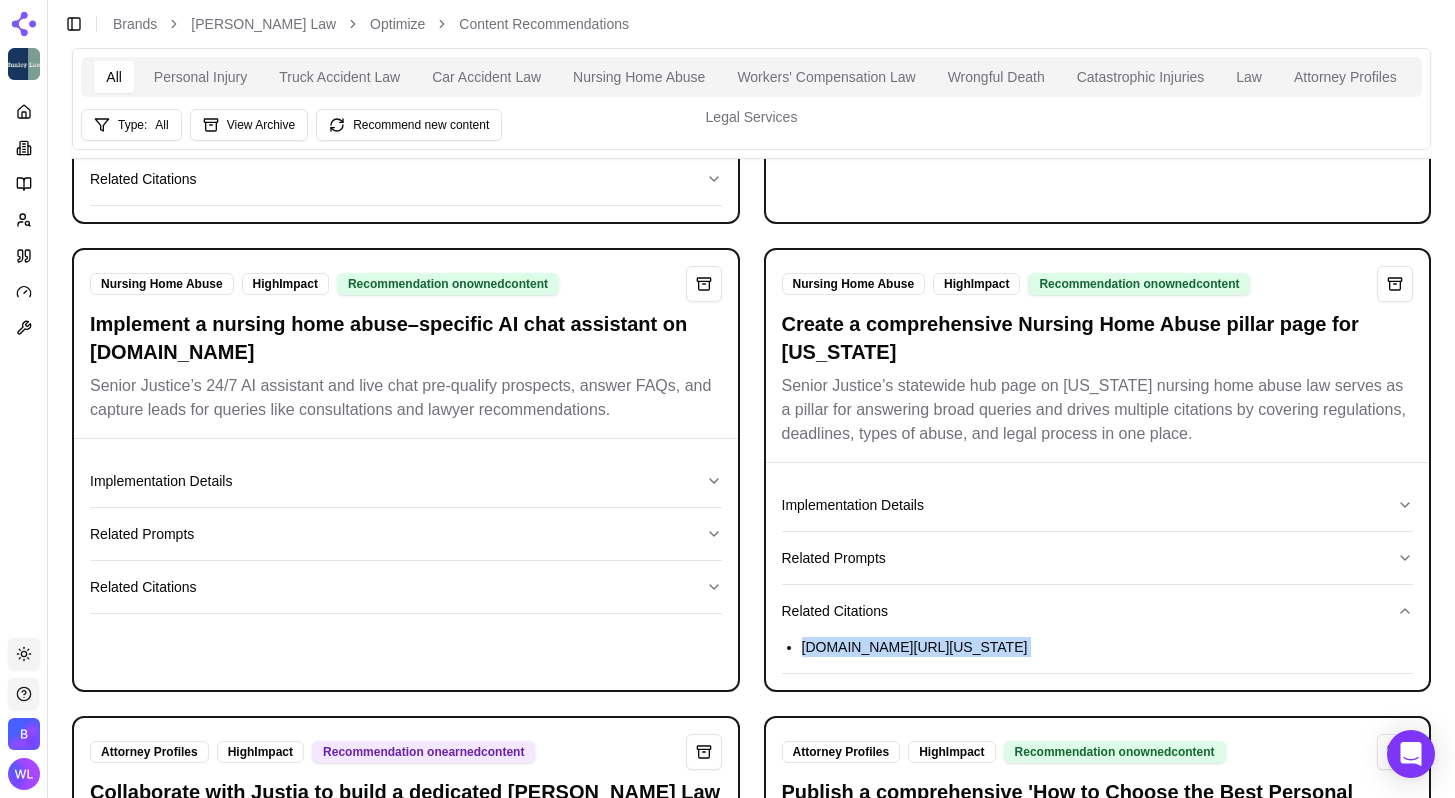 click on "[DOMAIN_NAME][URL][US_STATE]" at bounding box center (1108, 647) 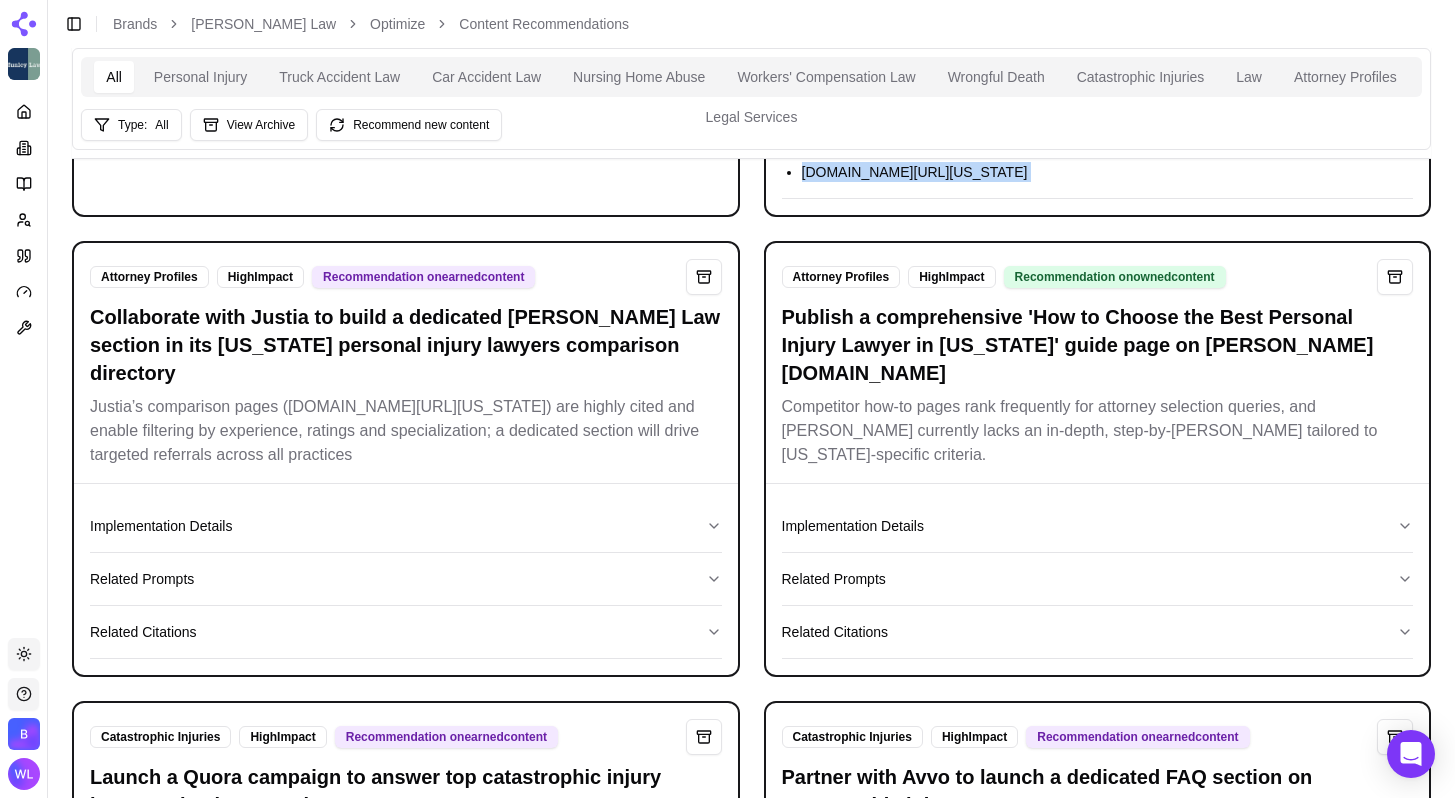 scroll, scrollTop: 4593, scrollLeft: 0, axis: vertical 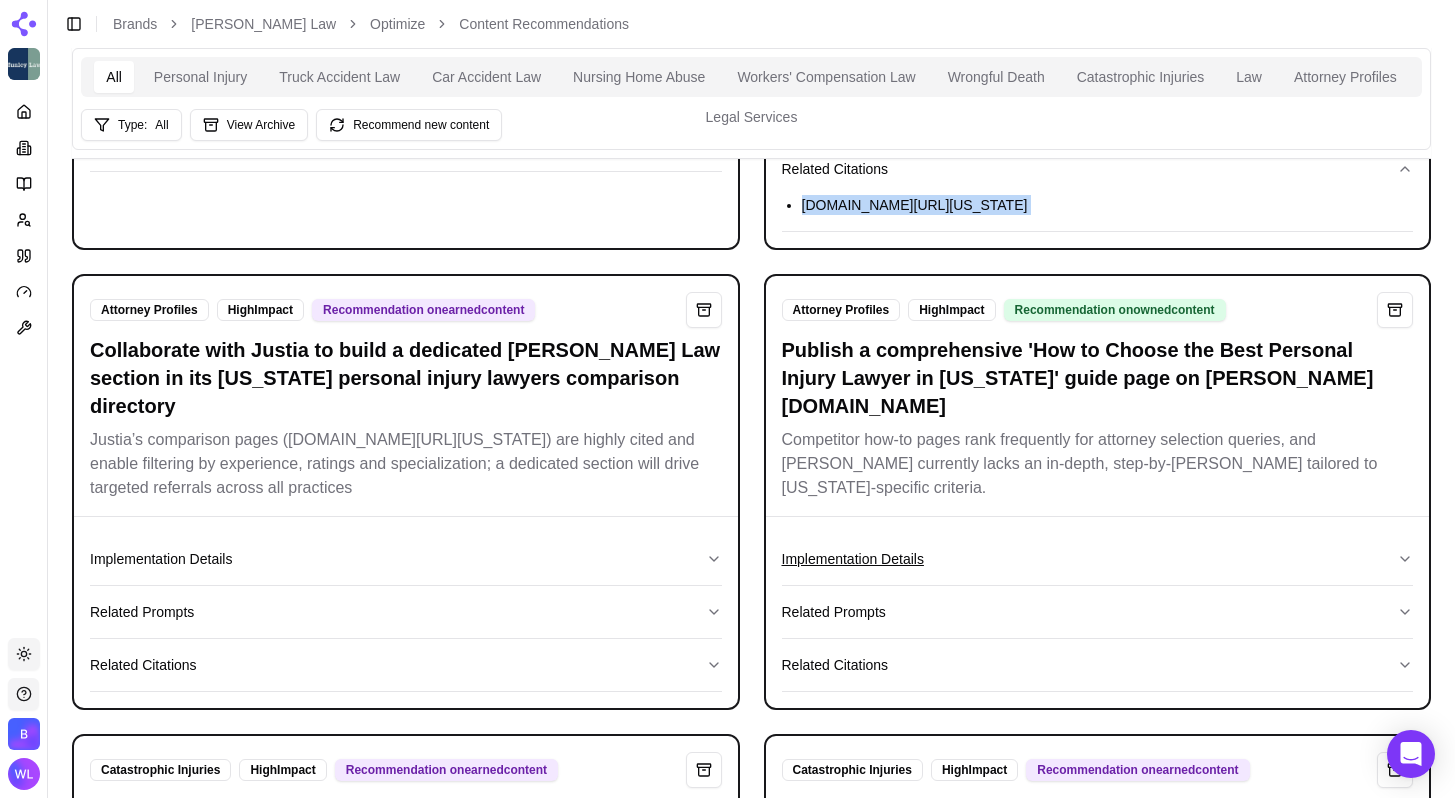 click on "Implementation Details" at bounding box center [1098, 559] 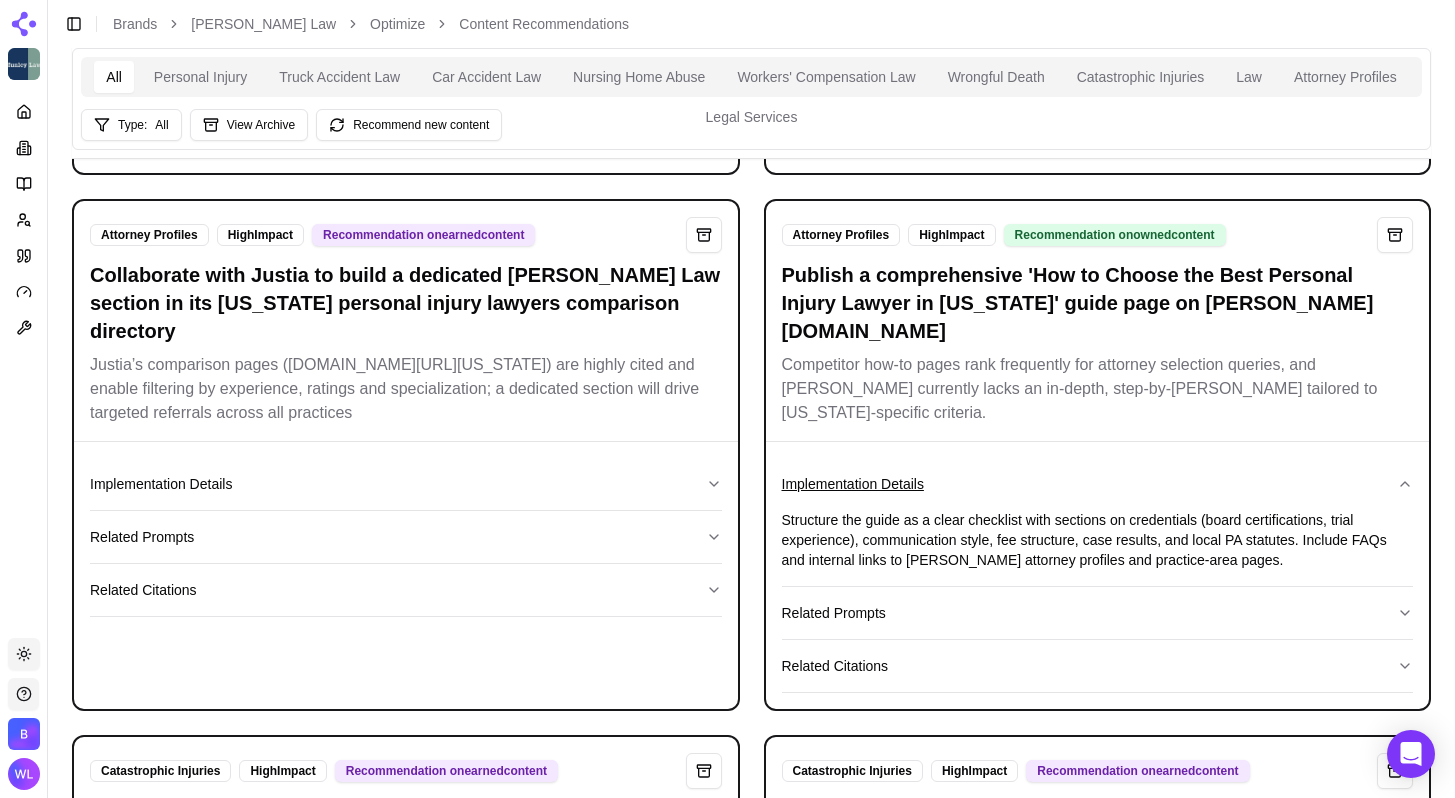 scroll, scrollTop: 4690, scrollLeft: 0, axis: vertical 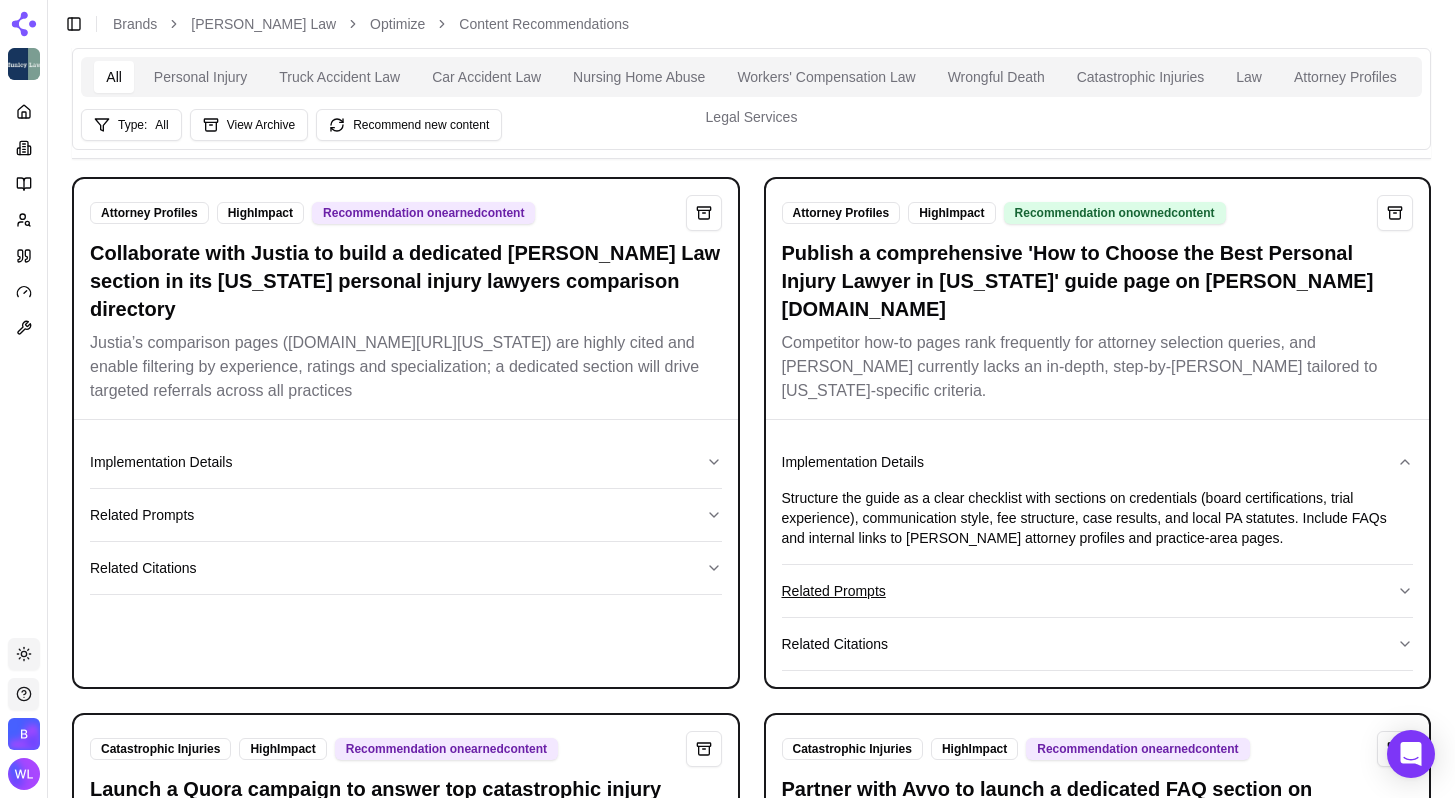 click on "Related Prompts" at bounding box center [1098, 591] 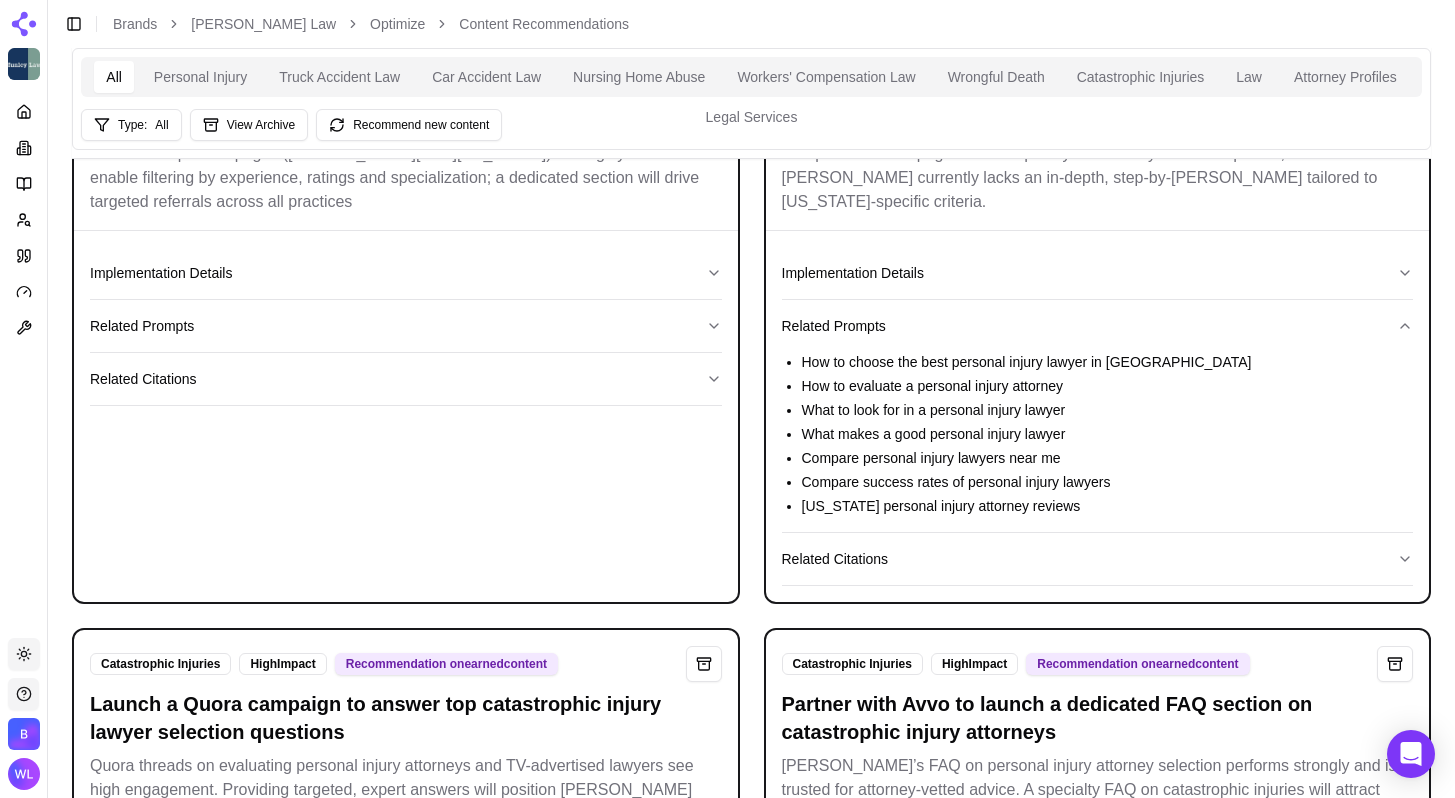scroll, scrollTop: 4934, scrollLeft: 0, axis: vertical 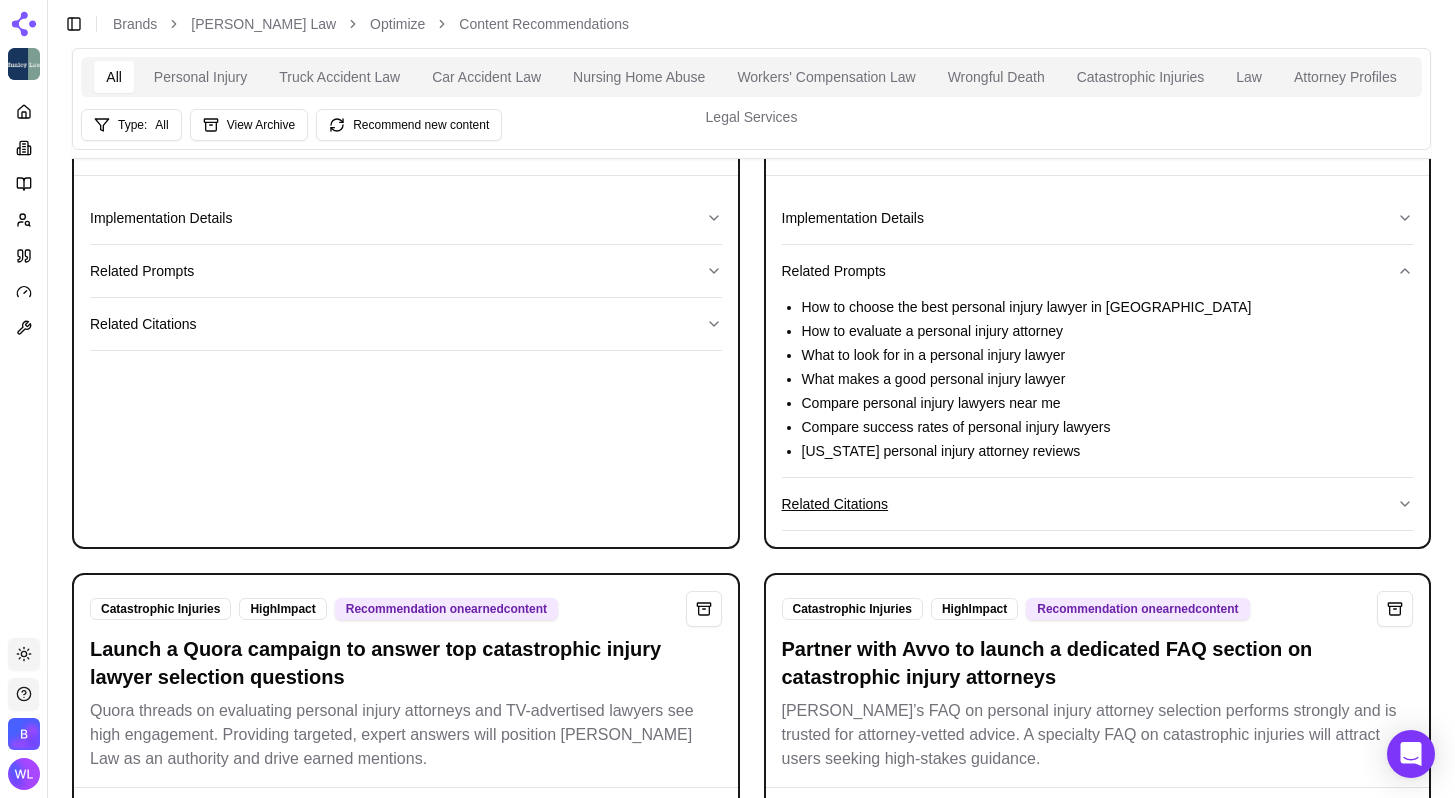 click on "Related Citations" at bounding box center (1098, 504) 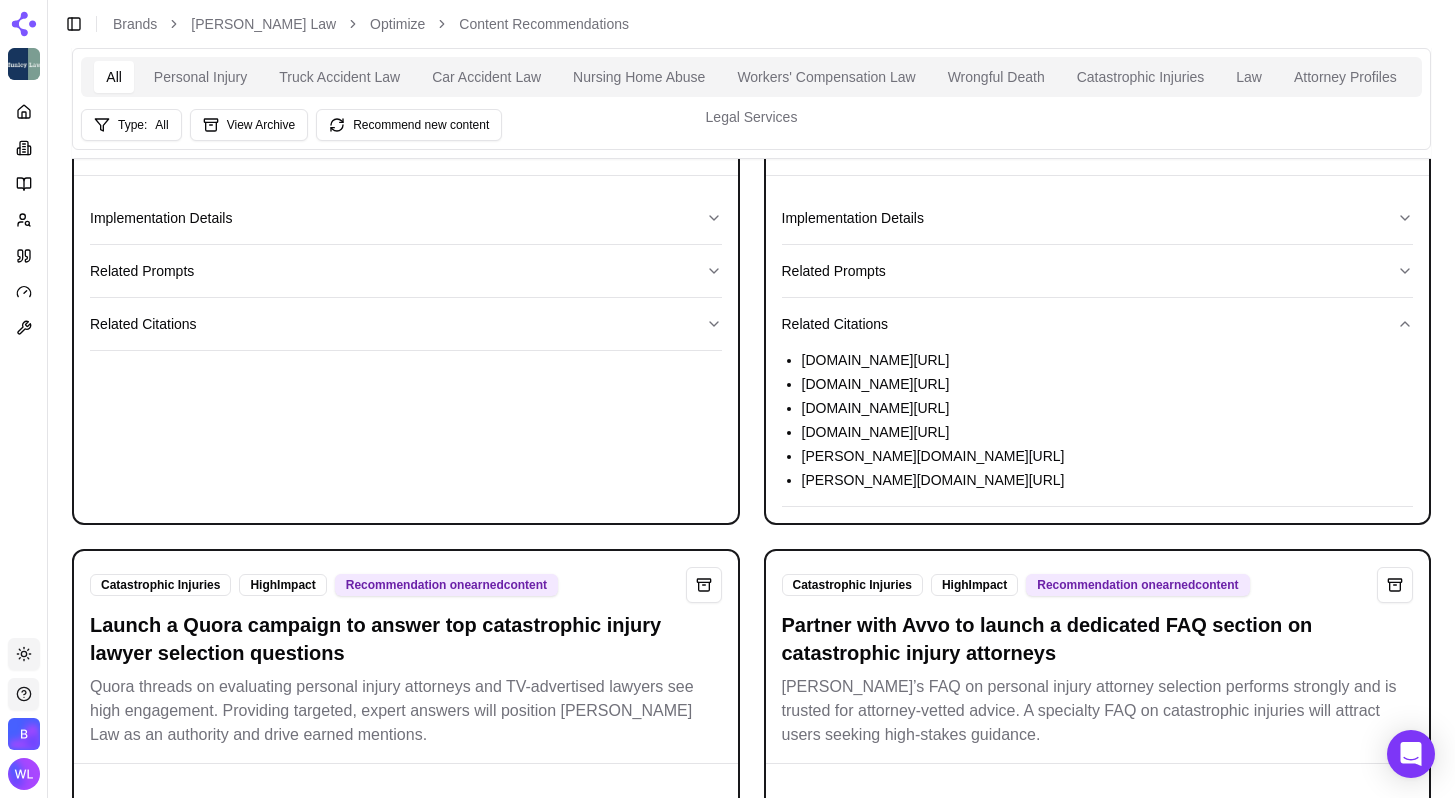 drag, startPoint x: 1185, startPoint y: 391, endPoint x: 789, endPoint y: 390, distance: 396.00125 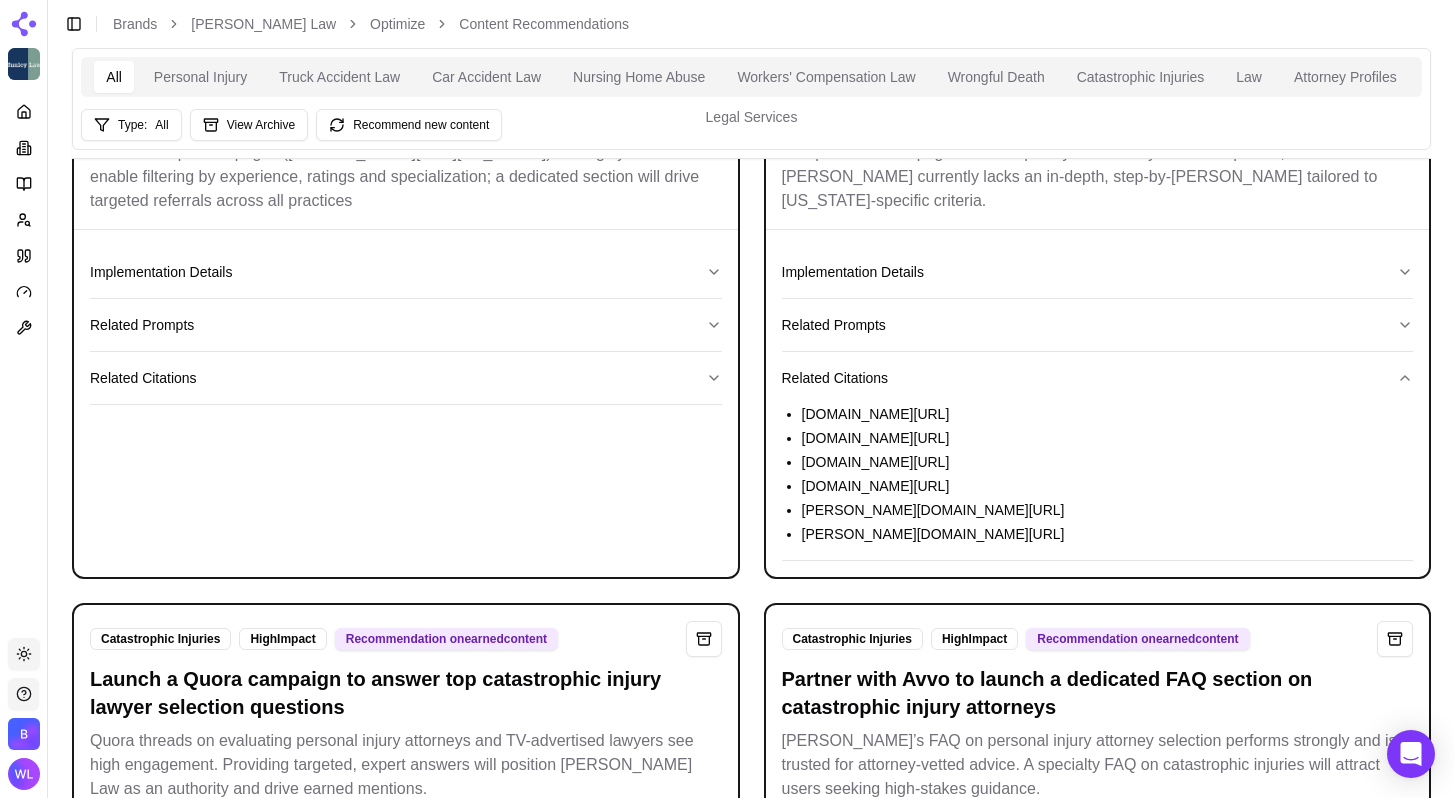 scroll, scrollTop: 4765, scrollLeft: 0, axis: vertical 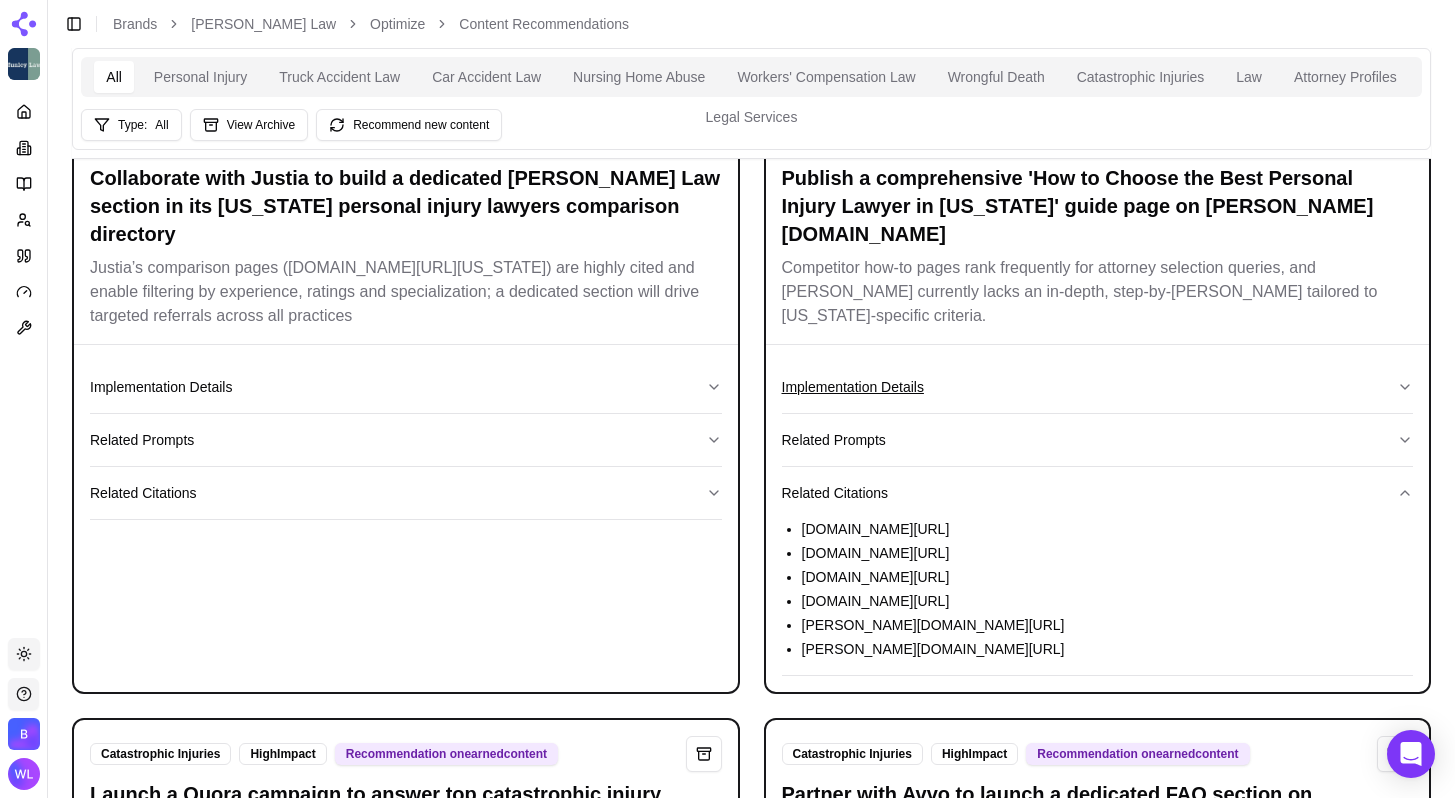 click on "Implementation Details" at bounding box center (1098, 387) 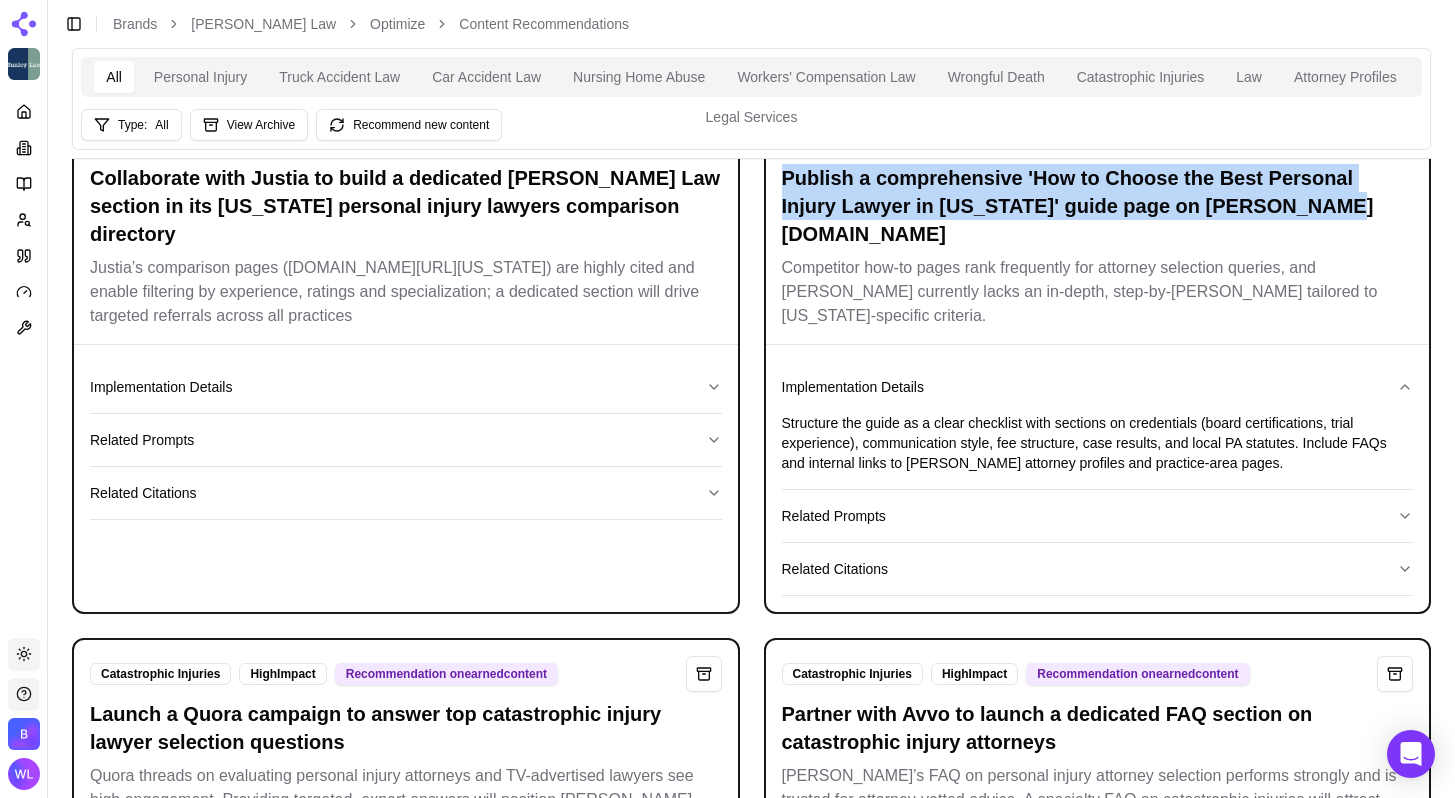 drag, startPoint x: 784, startPoint y: 230, endPoint x: 1404, endPoint y: 266, distance: 621.0443 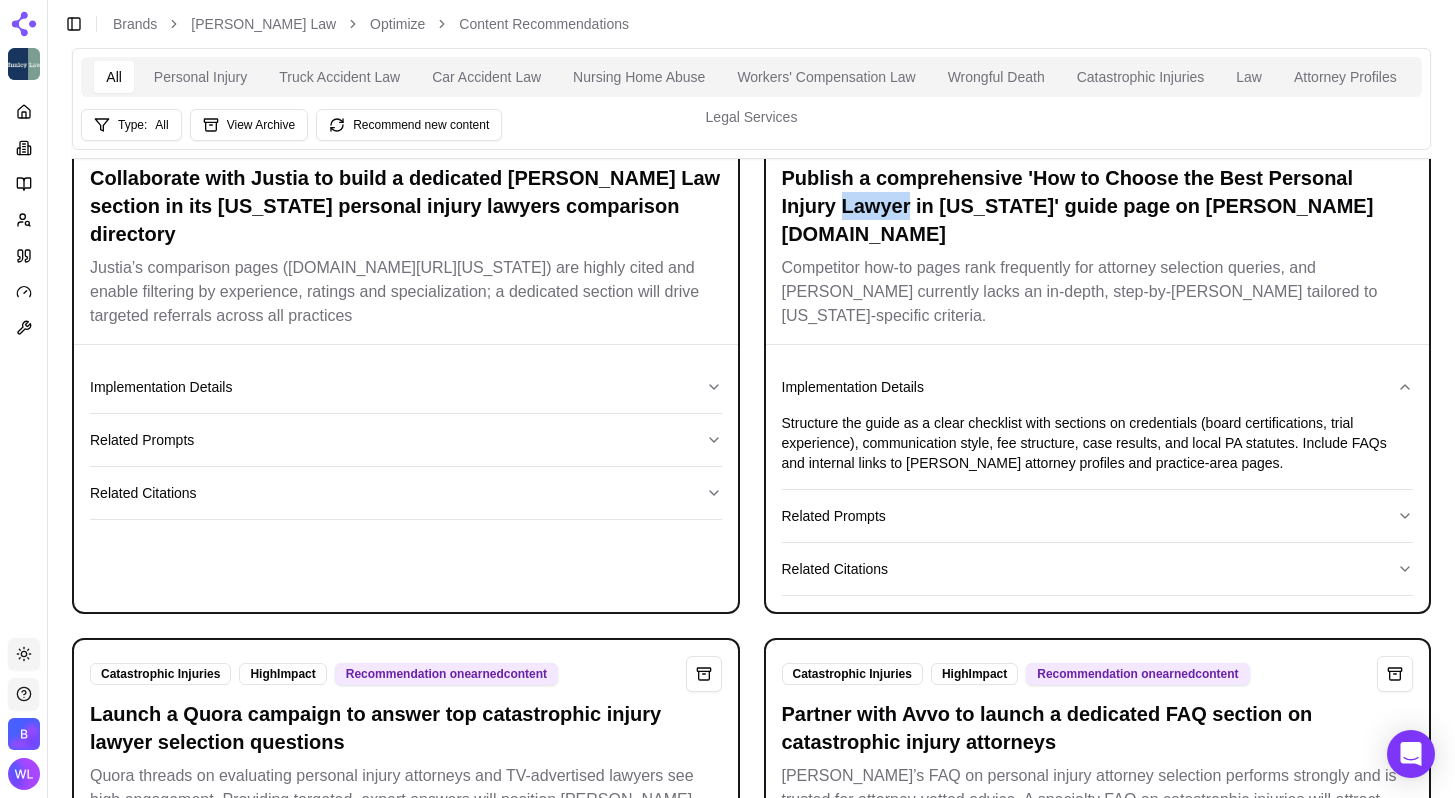 click on "Publish a comprehensive 'How to Choose the Best Personal Injury Lawyer in [US_STATE]' guide page on [PERSON_NAME][DOMAIN_NAME]" at bounding box center (1098, 206) 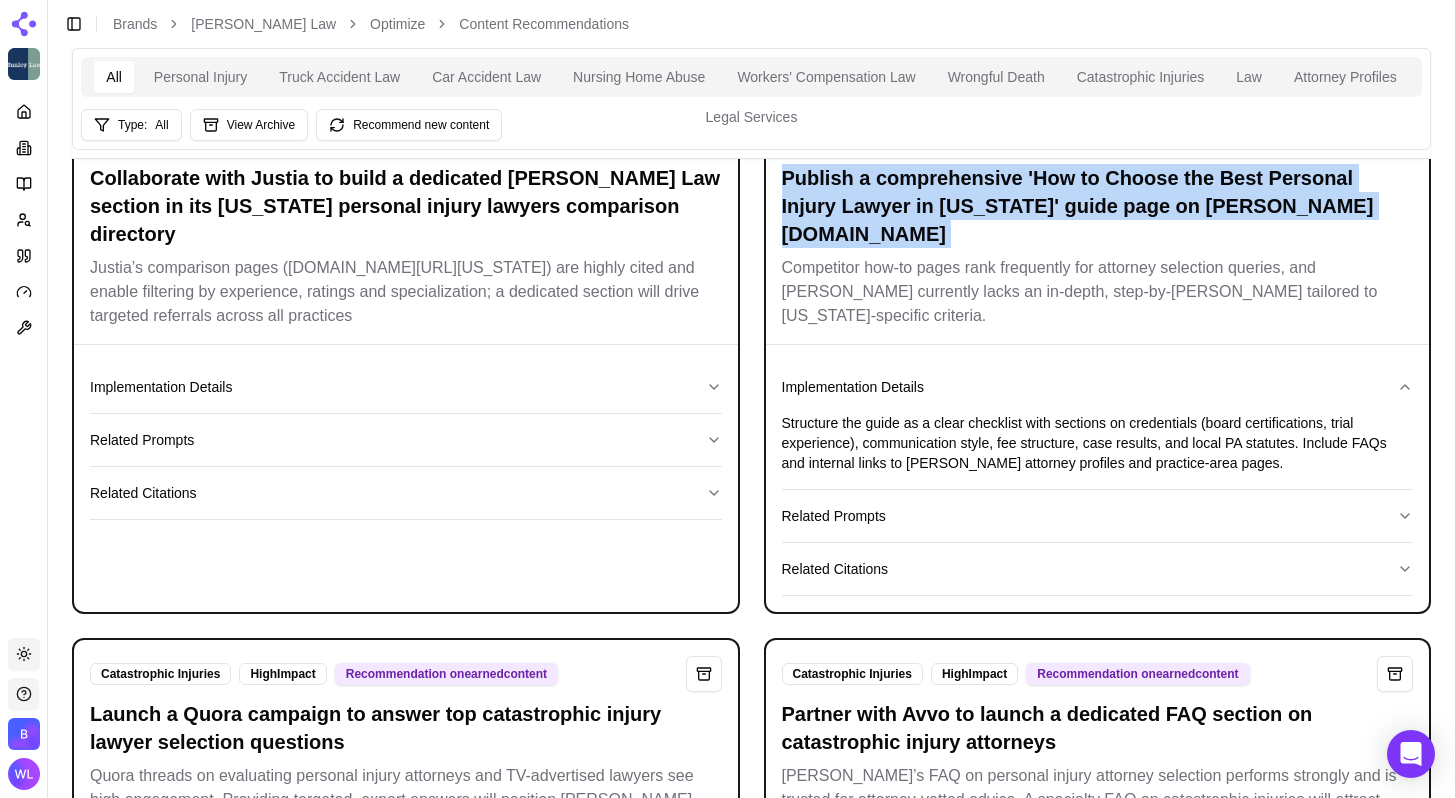 click on "Publish a comprehensive 'How to Choose the Best Personal Injury Lawyer in [US_STATE]' guide page on [PERSON_NAME][DOMAIN_NAME]" at bounding box center [1098, 206] 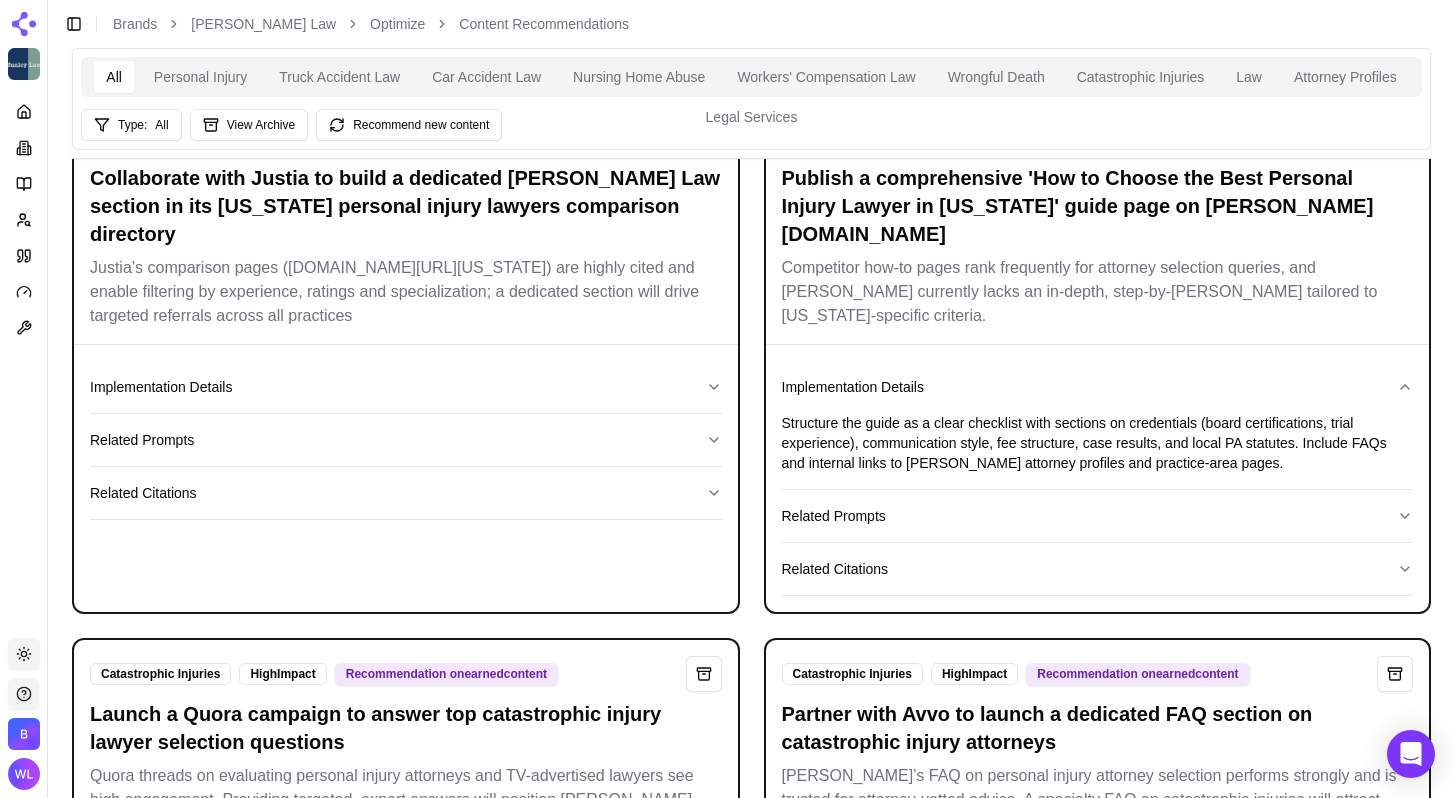 click on "Structure the guide as a clear checklist with sections on credentials (board certifications, trial experience), communication style, fee structure, case results, and local PA statutes. Include FAQs and internal links to [PERSON_NAME] attorney profiles and practice-area pages." at bounding box center (1098, 443) 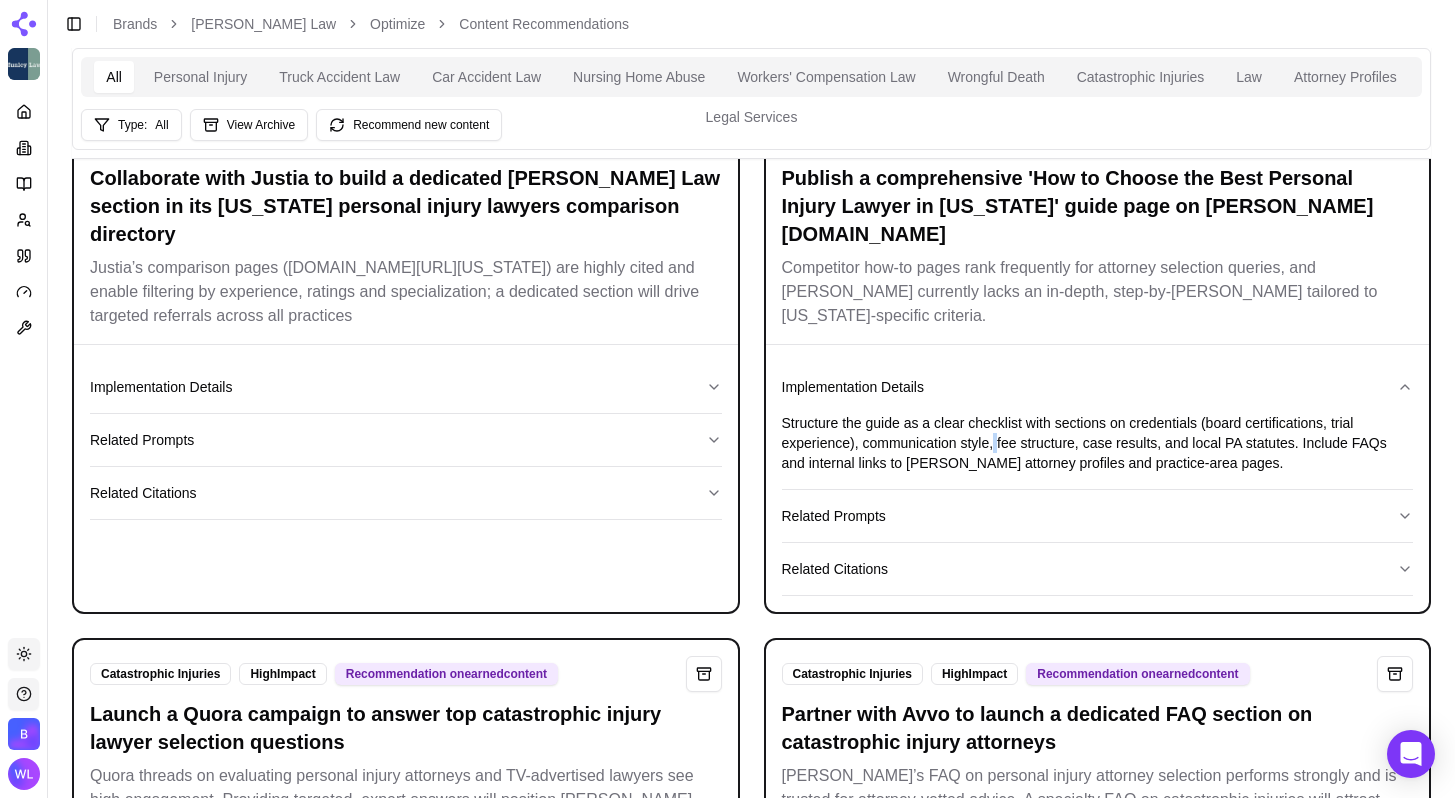 click on "Structure the guide as a clear checklist with sections on credentials (board certifications, trial experience), communication style, fee structure, case results, and local PA statutes. Include FAQs and internal links to [PERSON_NAME] attorney profiles and practice-area pages." at bounding box center [1098, 443] 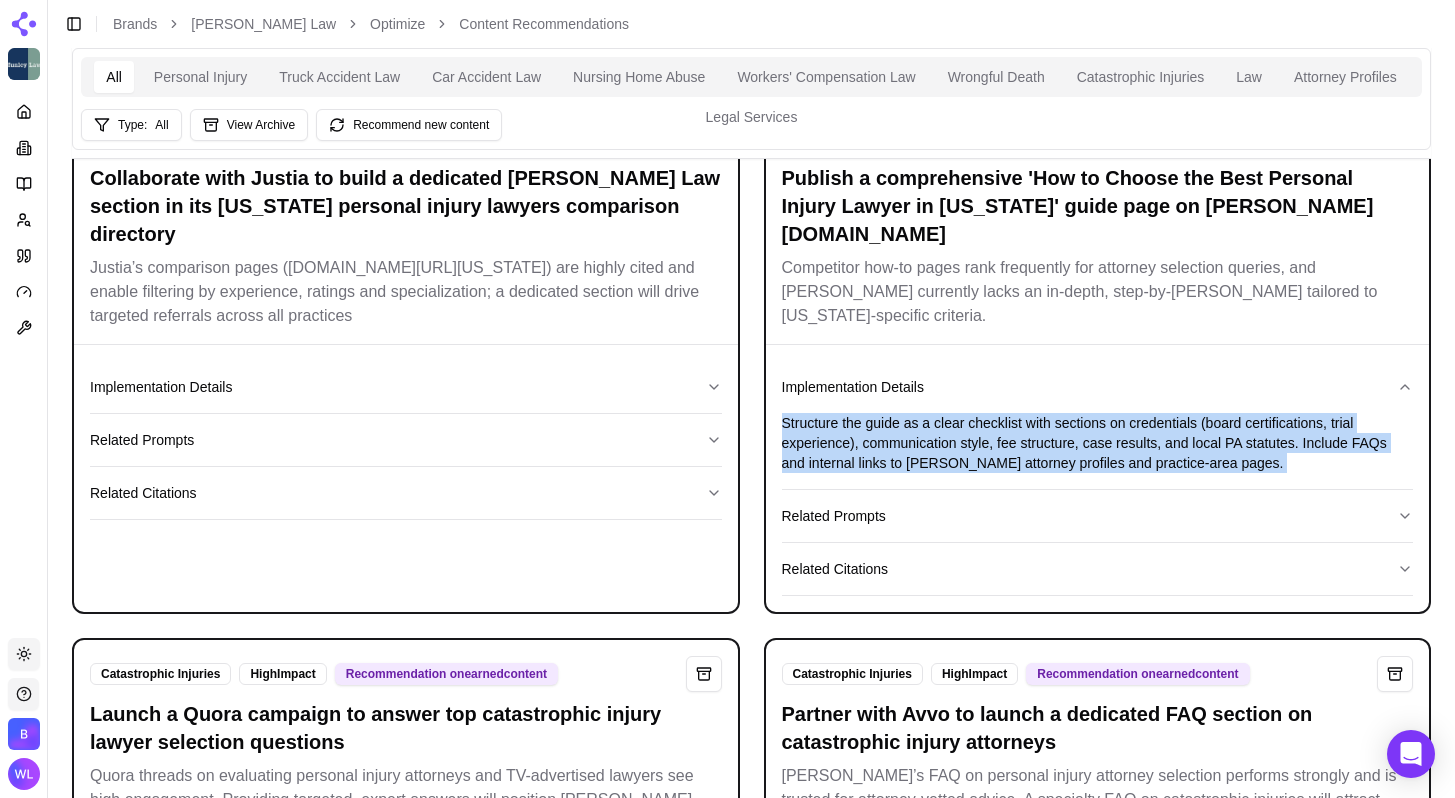 click on "Structure the guide as a clear checklist with sections on credentials (board certifications, trial experience), communication style, fee structure, case results, and local PA statutes. Include FAQs and internal links to [PERSON_NAME] attorney profiles and practice-area pages." at bounding box center (1098, 443) 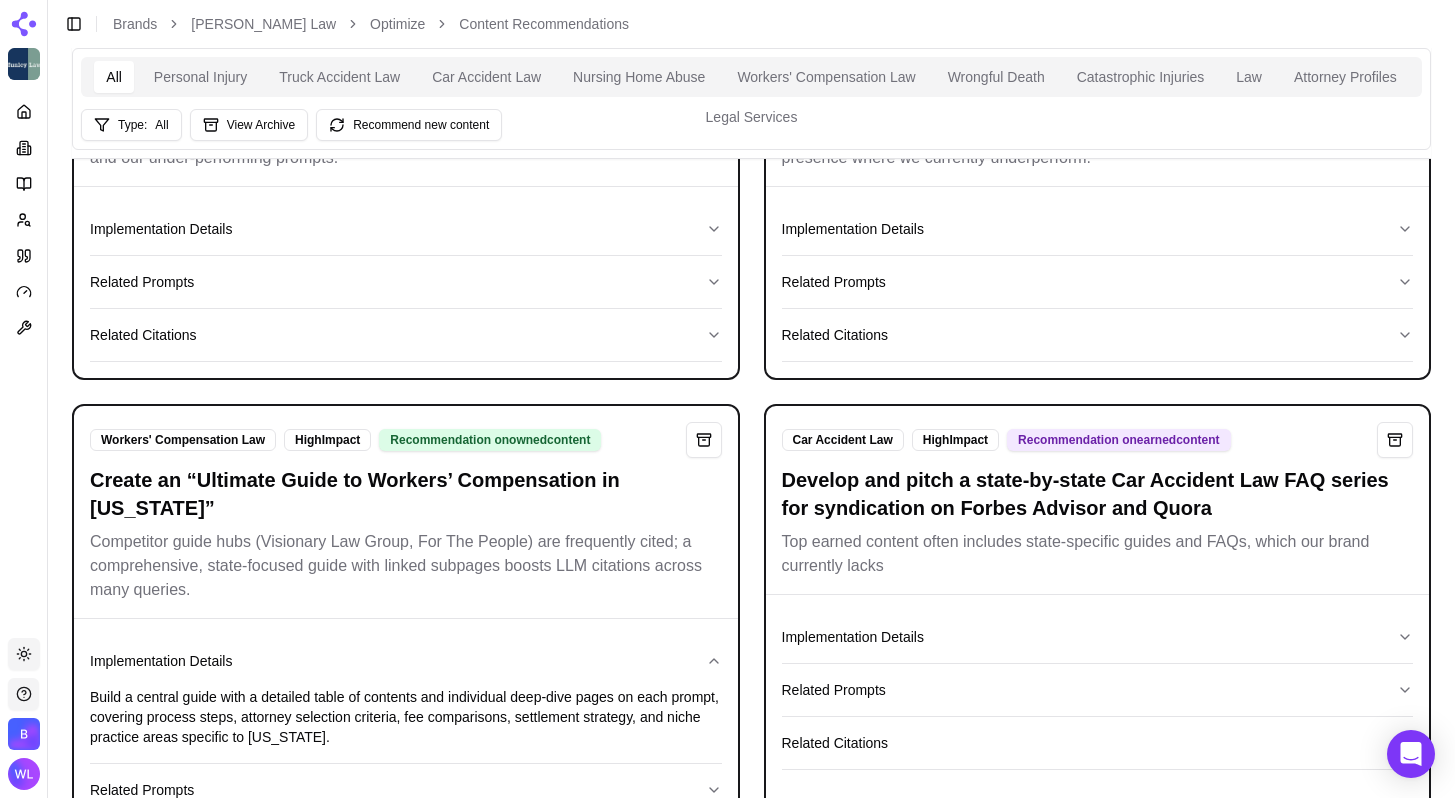 scroll, scrollTop: 1569, scrollLeft: 0, axis: vertical 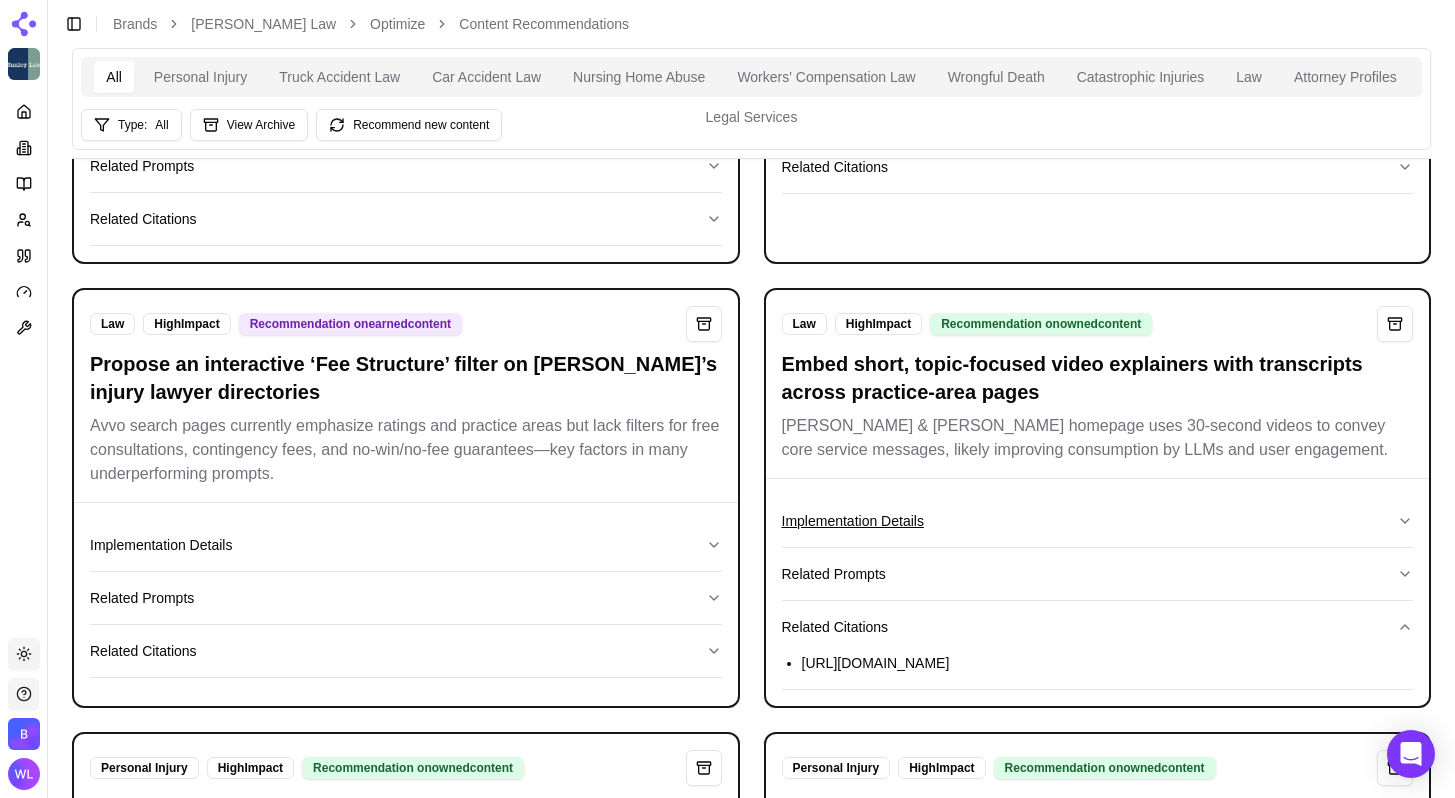 click on "Implementation Details" at bounding box center (1098, 521) 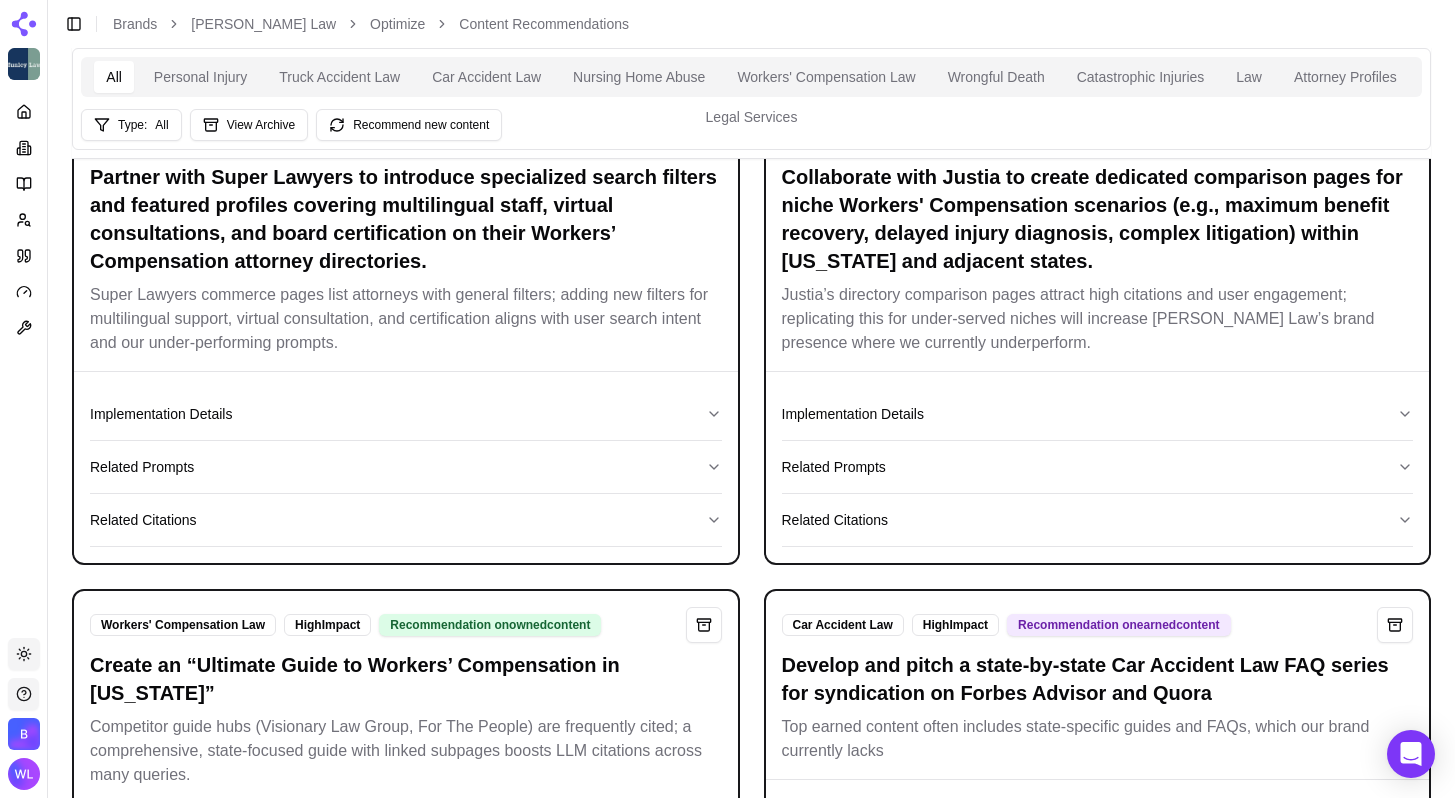 scroll, scrollTop: 1496, scrollLeft: 0, axis: vertical 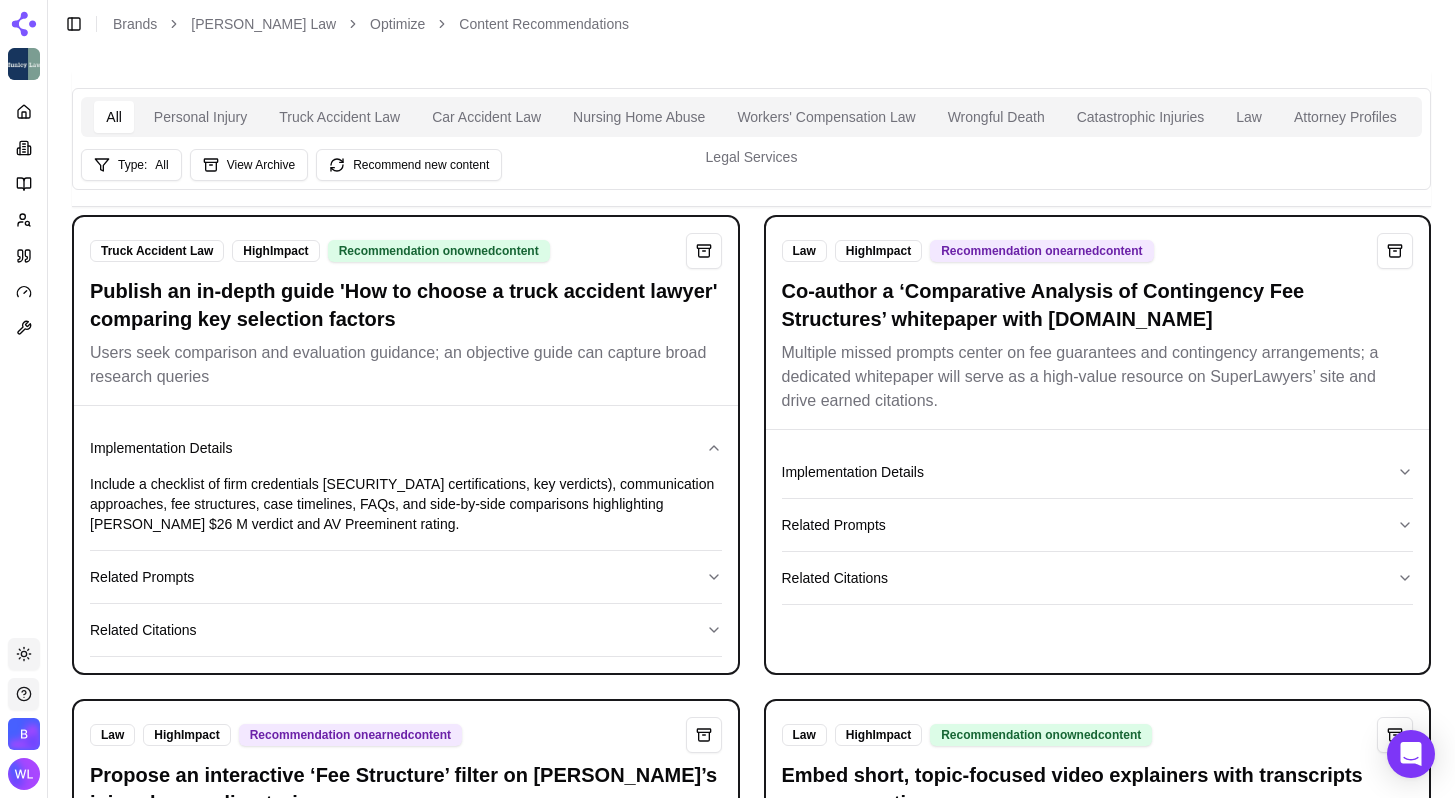 click on "Personal Injury" at bounding box center [200, 117] 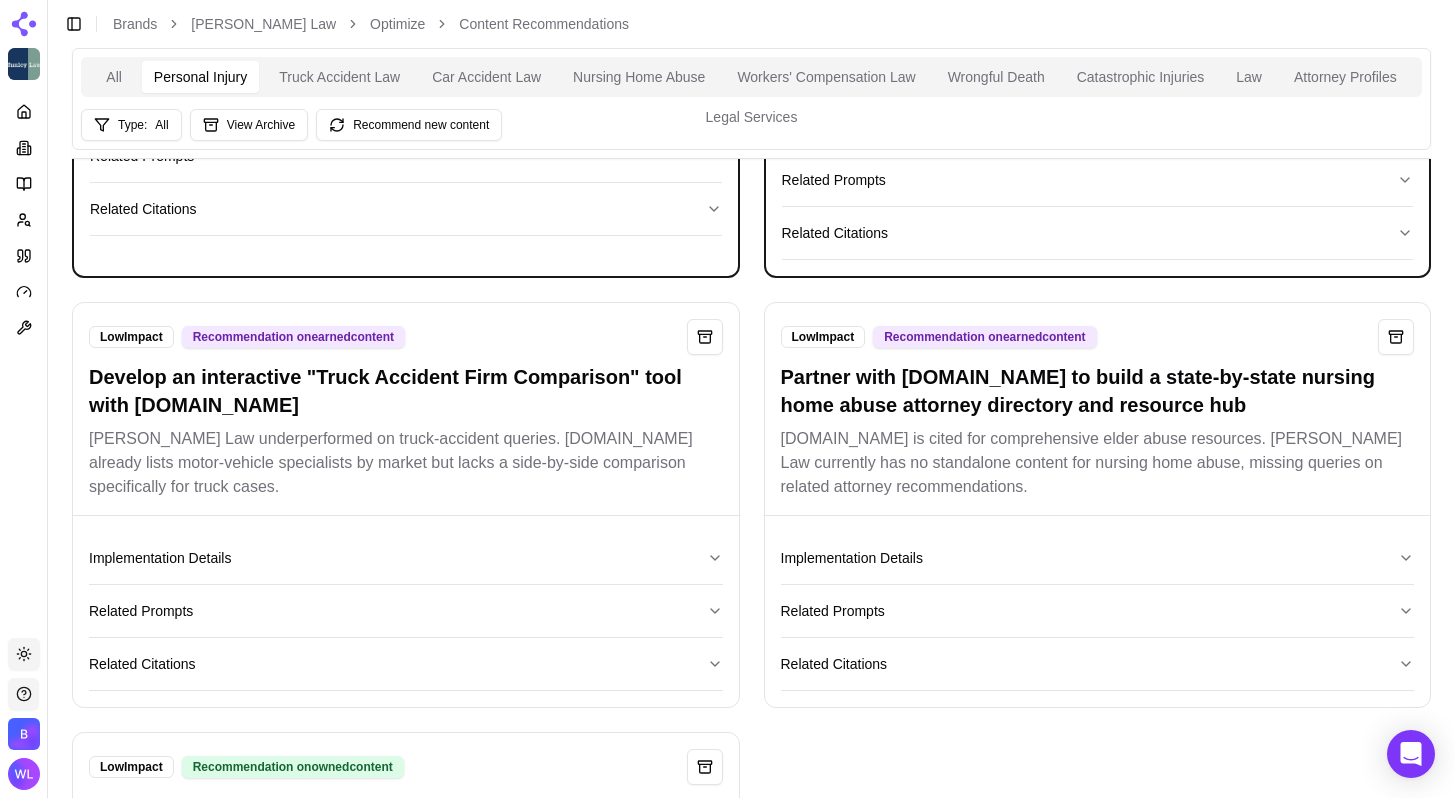 scroll, scrollTop: 41, scrollLeft: 0, axis: vertical 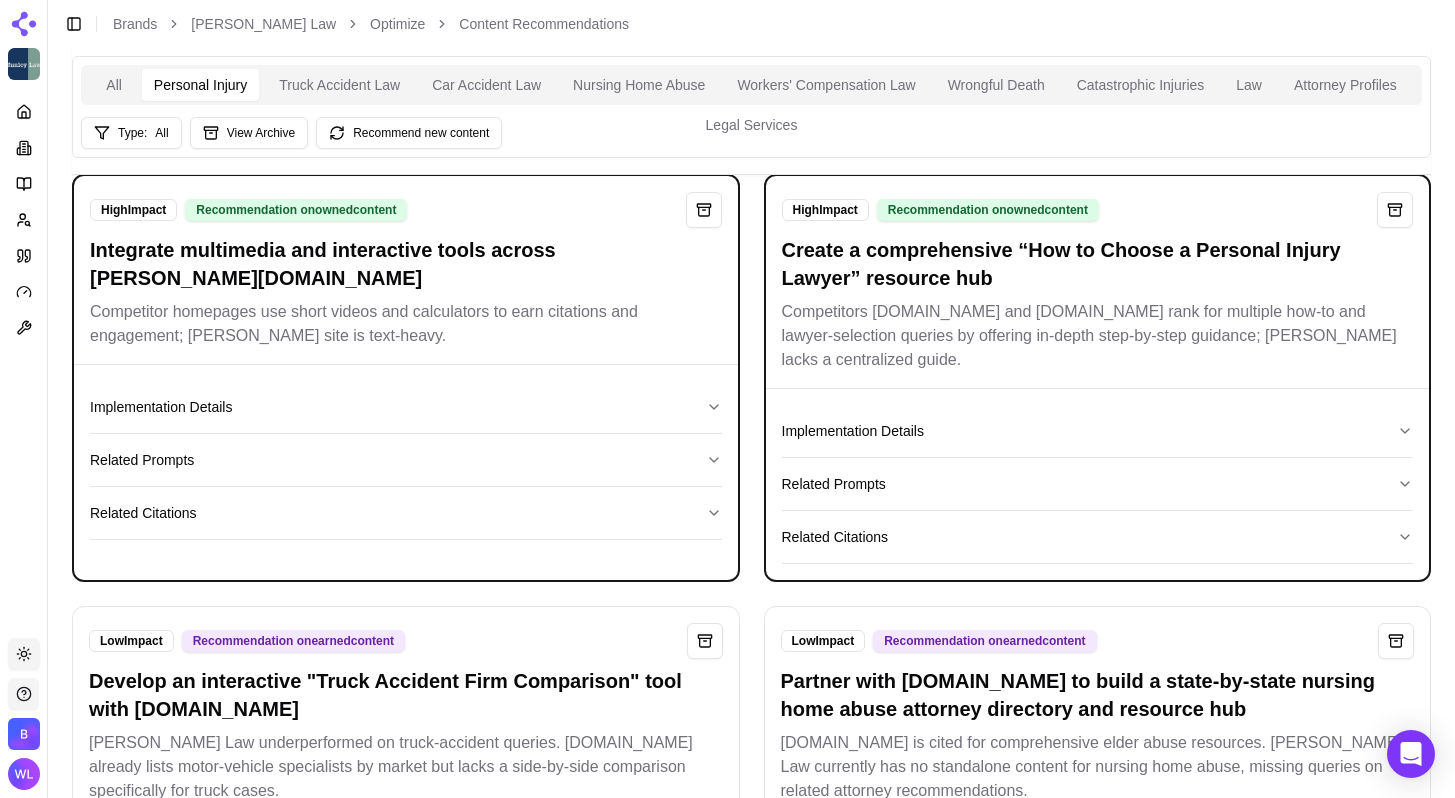 click on "Catastrophic Injuries" at bounding box center [1141, 85] 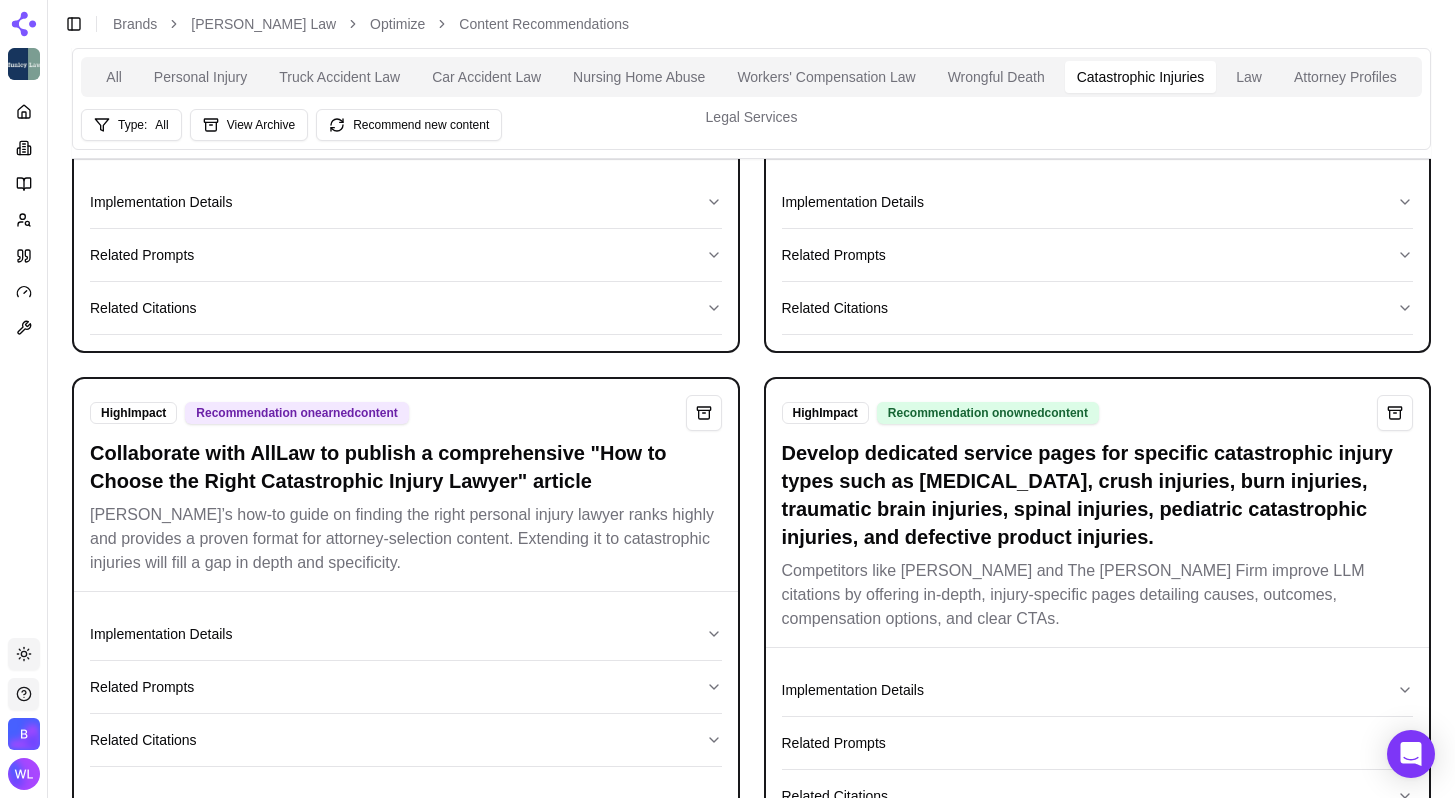 scroll, scrollTop: 262, scrollLeft: 0, axis: vertical 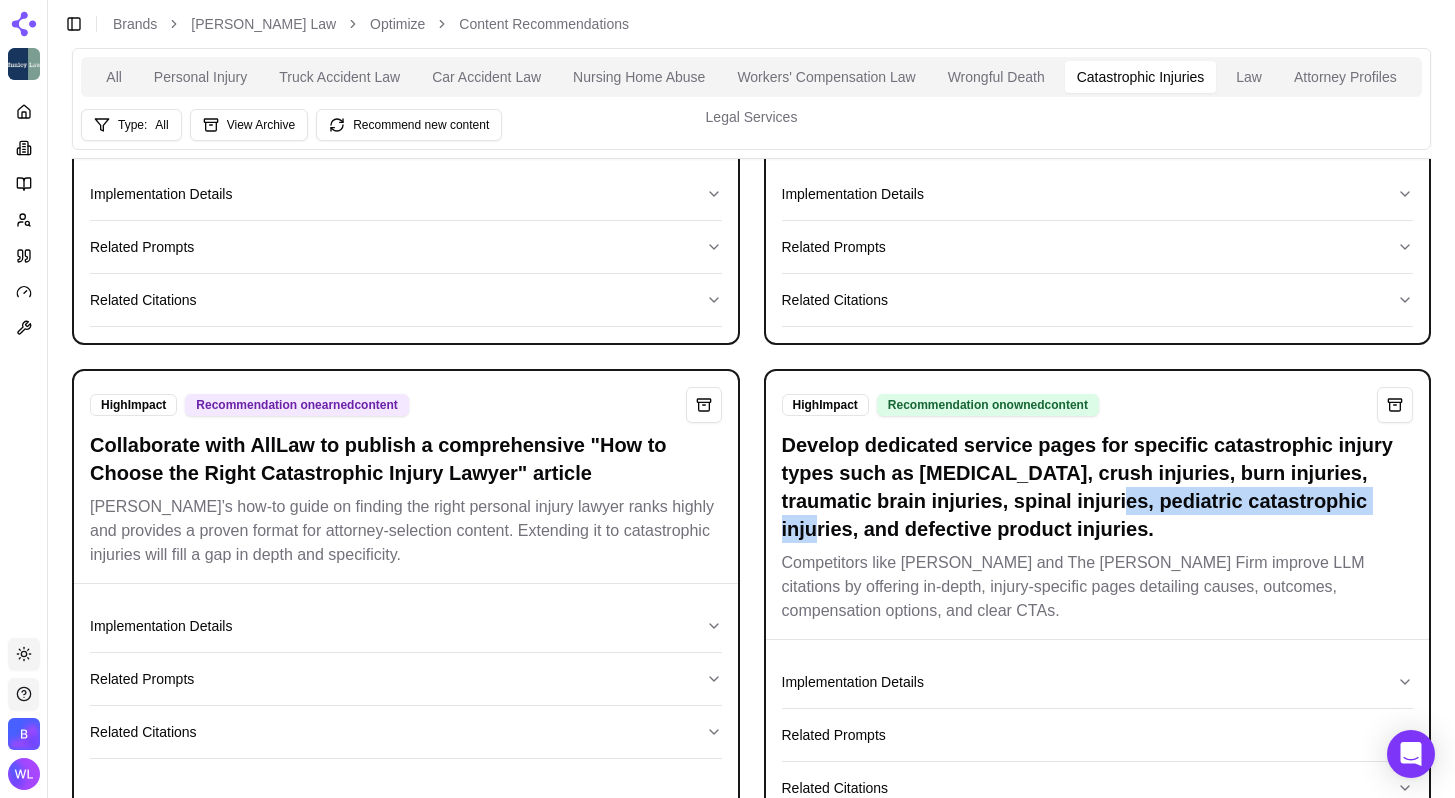 drag, startPoint x: 1168, startPoint y: 500, endPoint x: 852, endPoint y: 535, distance: 317.93237 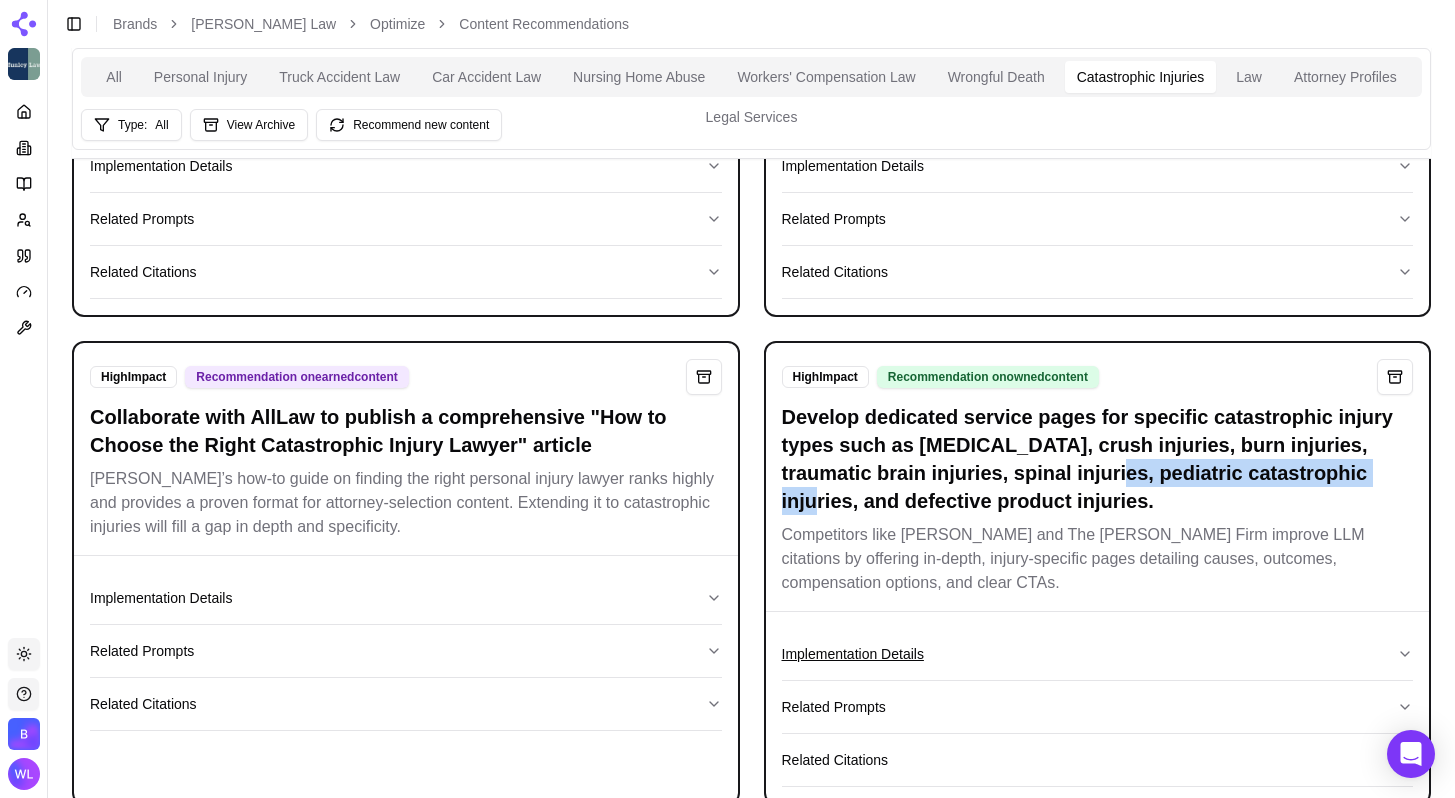 scroll, scrollTop: 291, scrollLeft: 0, axis: vertical 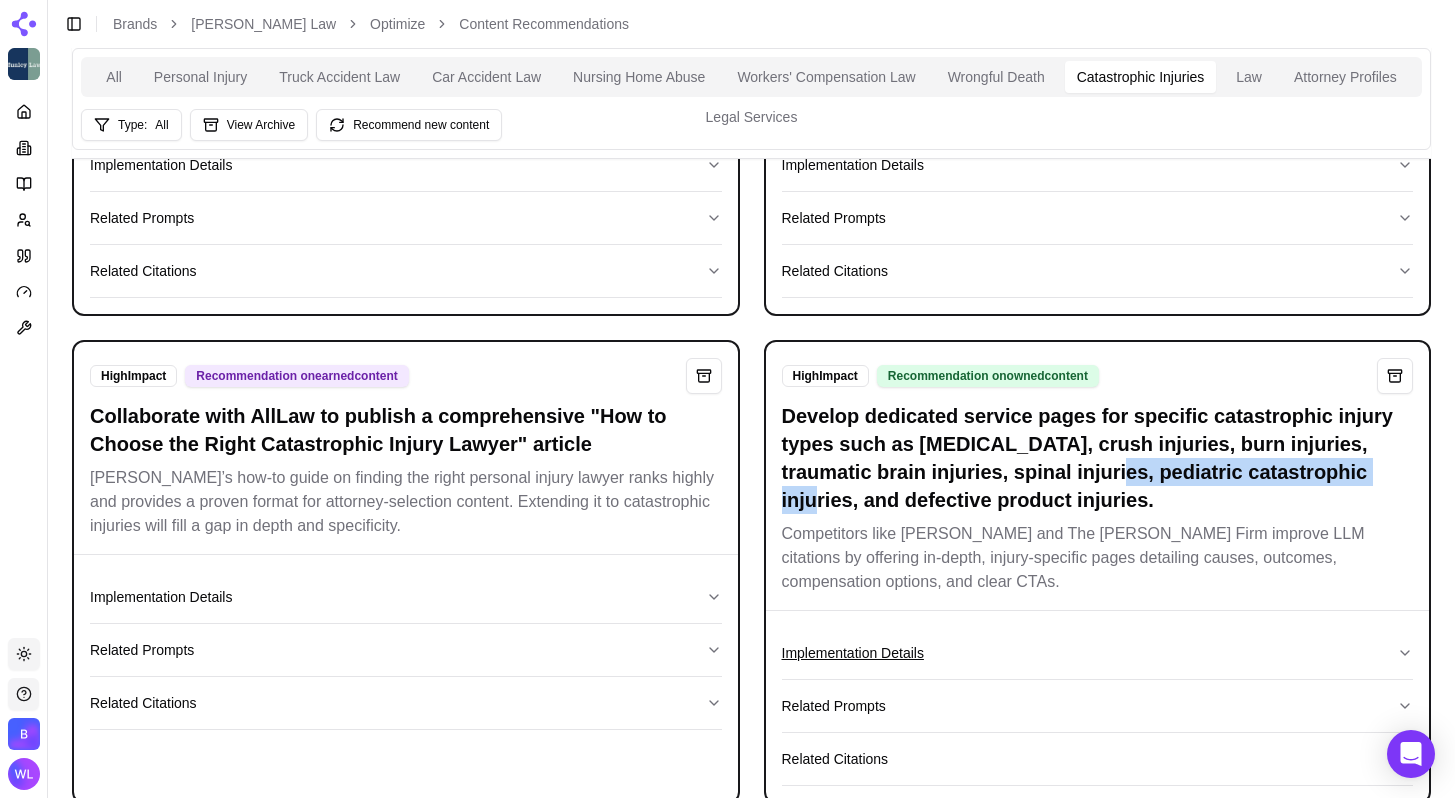 click on "Implementation Details" at bounding box center (1098, 653) 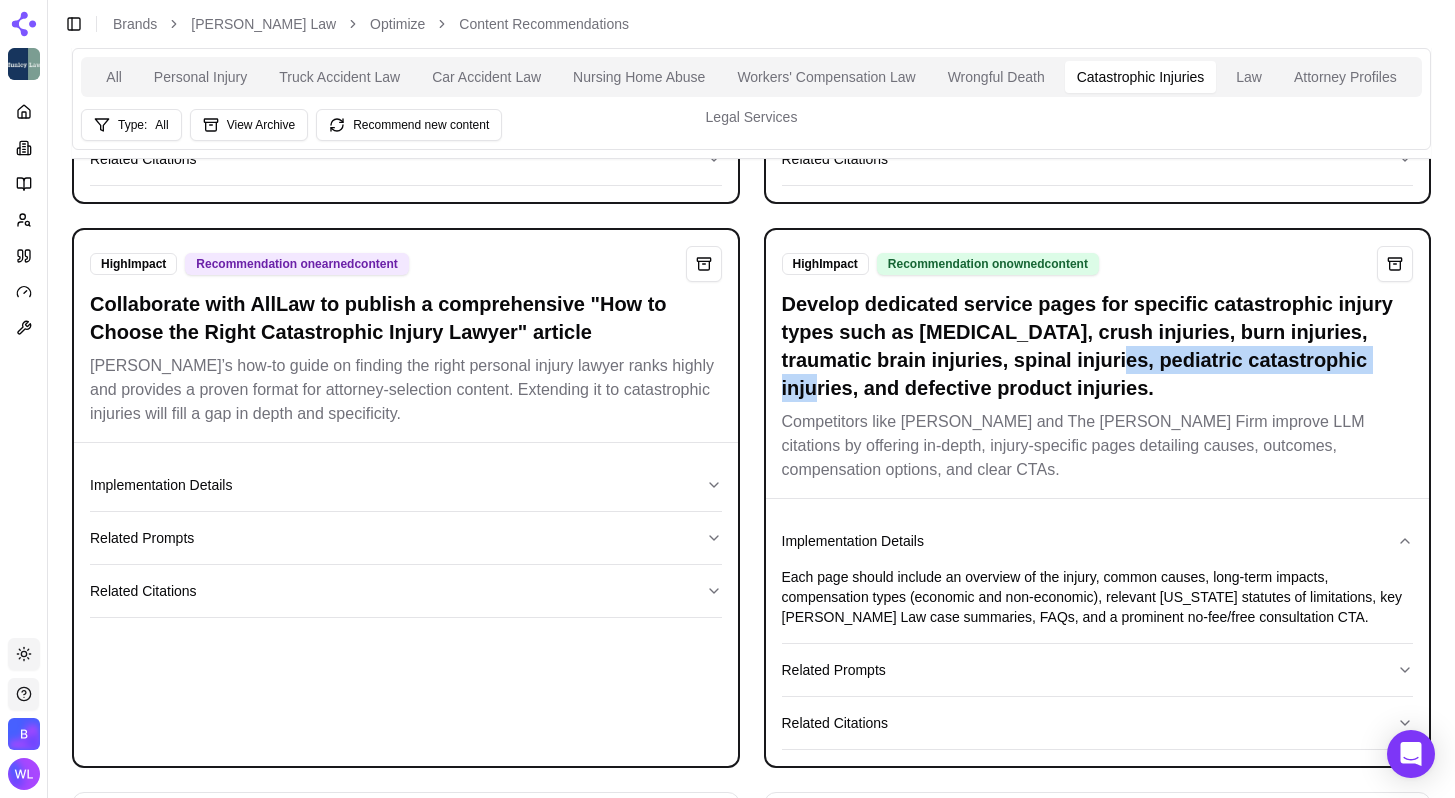scroll, scrollTop: 437, scrollLeft: 0, axis: vertical 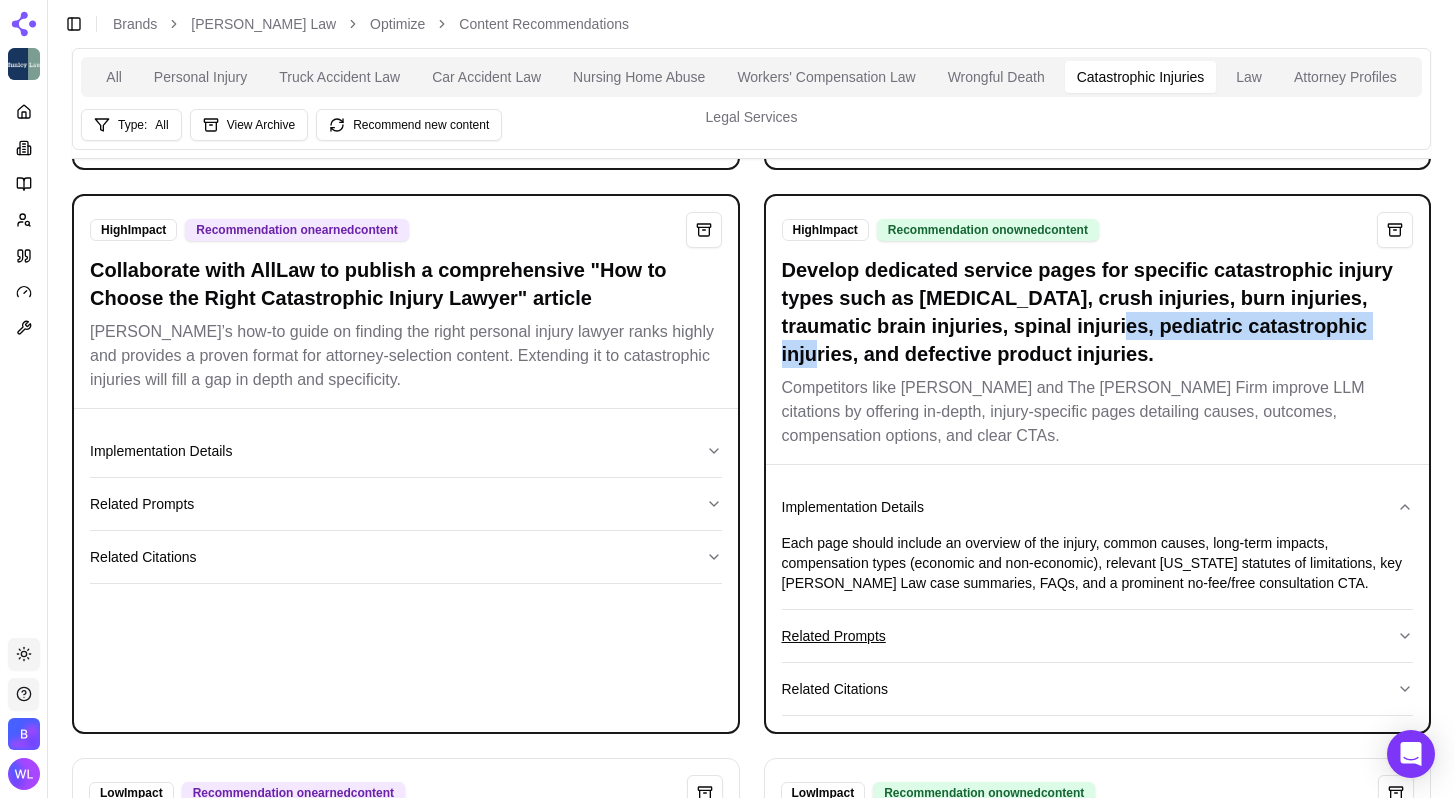 click on "Related Prompts" at bounding box center (1098, 636) 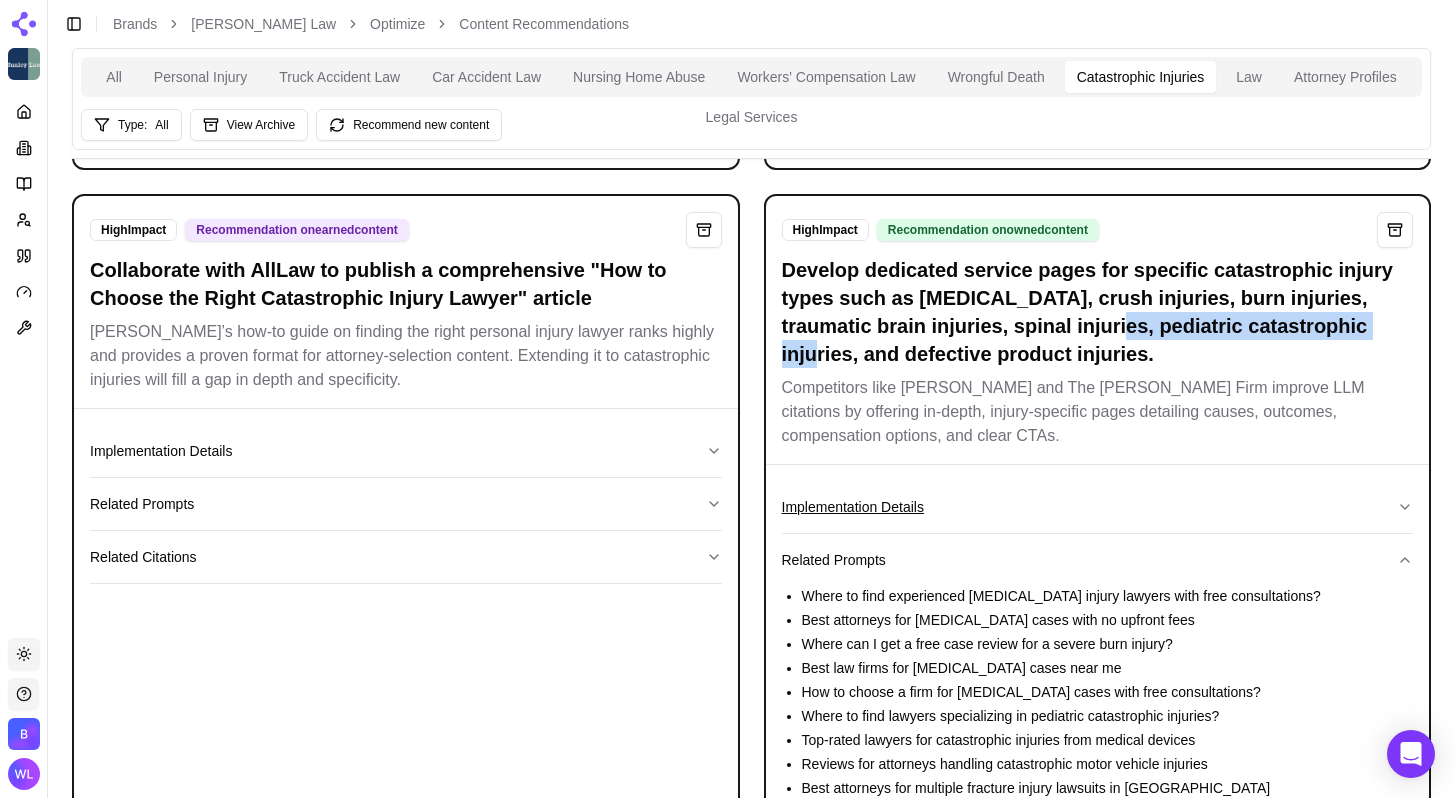 click on "Implementation Details" at bounding box center [1098, 507] 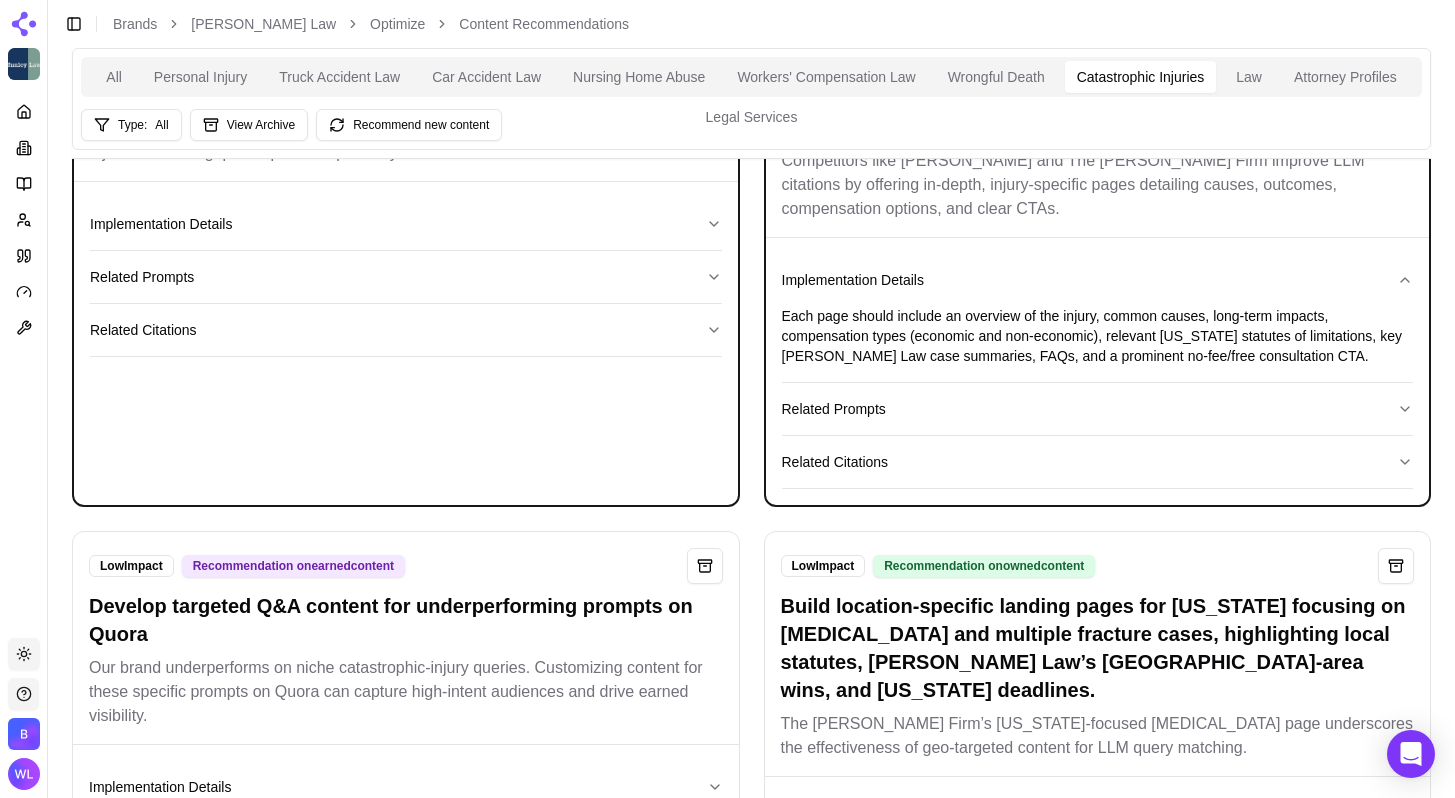 scroll, scrollTop: 666, scrollLeft: 0, axis: vertical 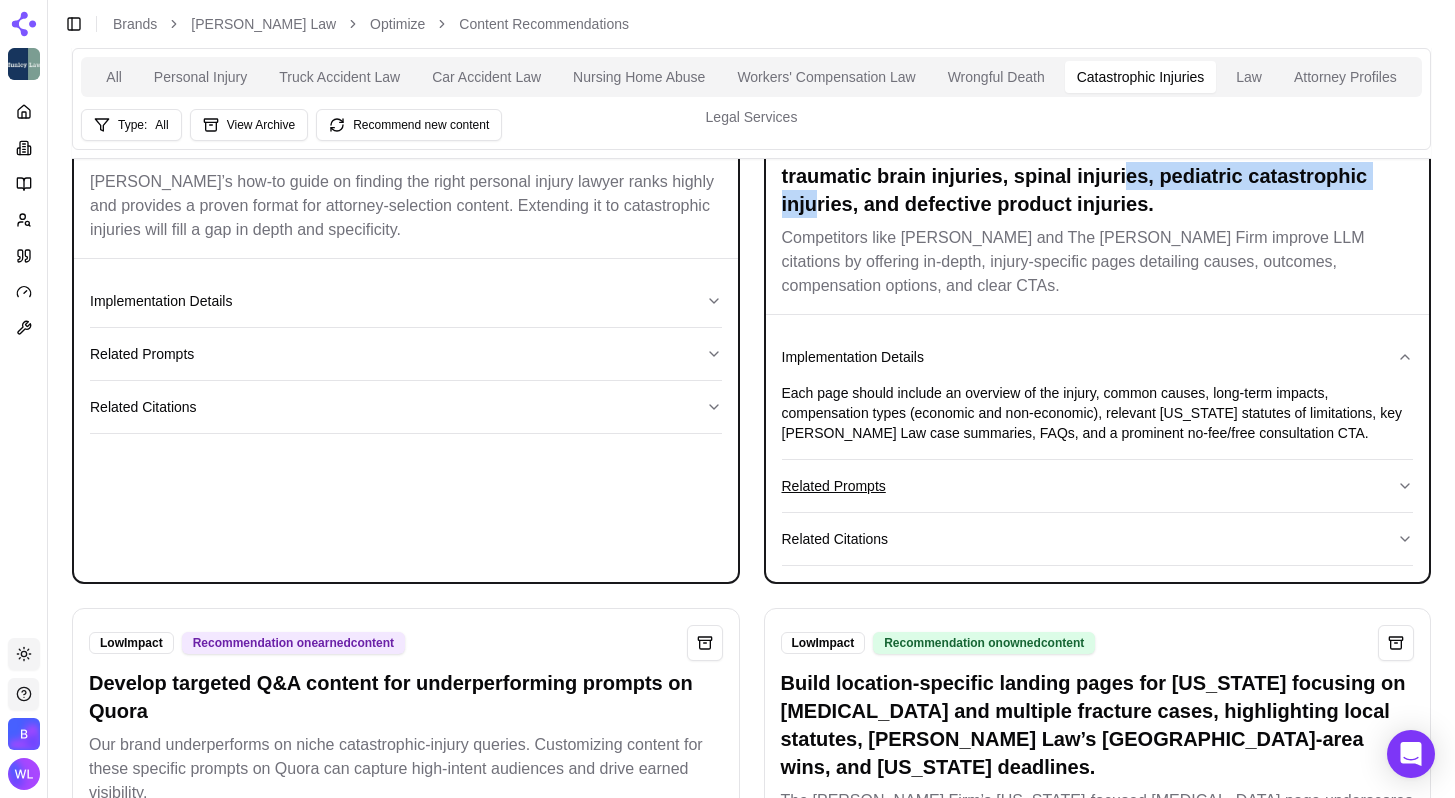 click on "Related Prompts" at bounding box center (1098, 486) 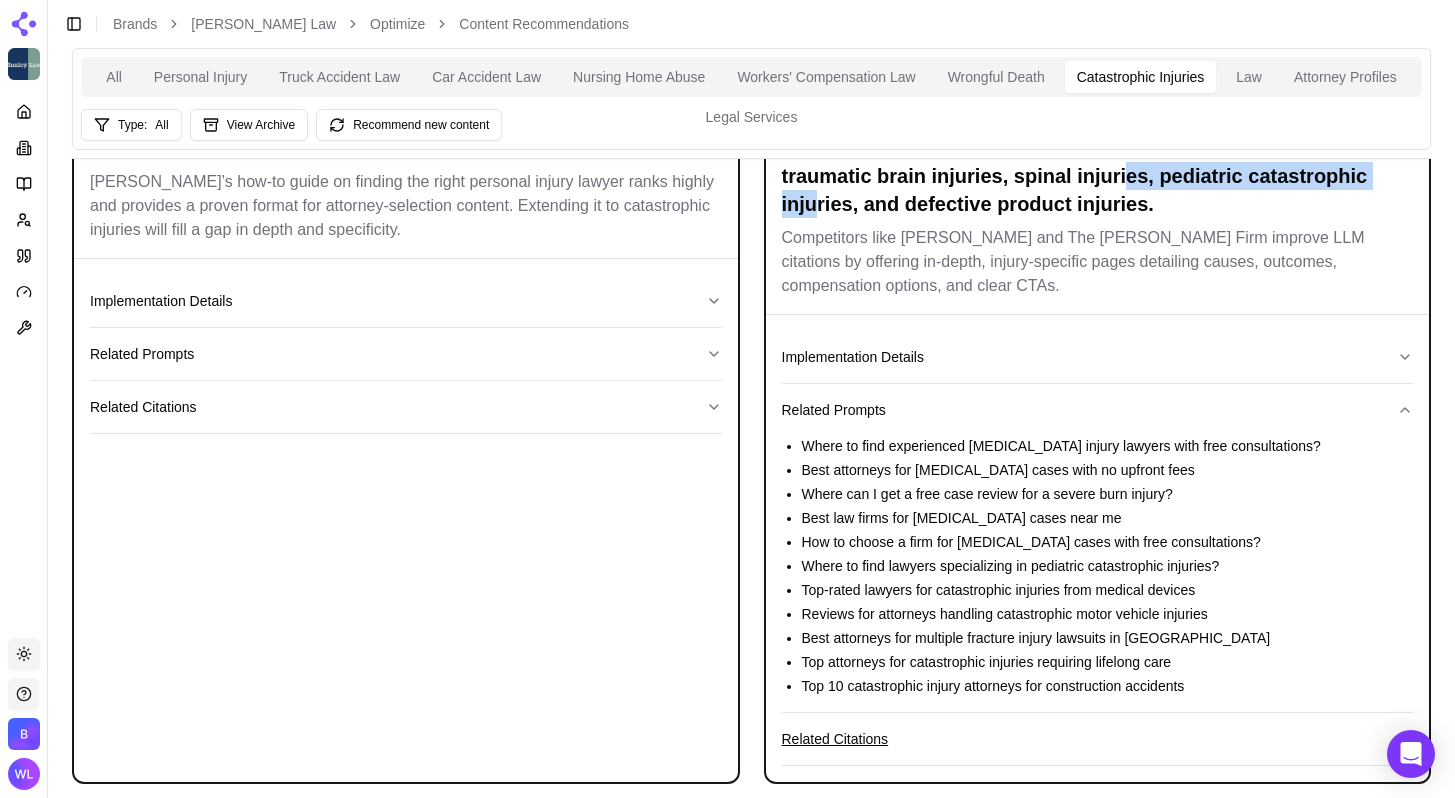 click on "Related Citations" at bounding box center [1098, 739] 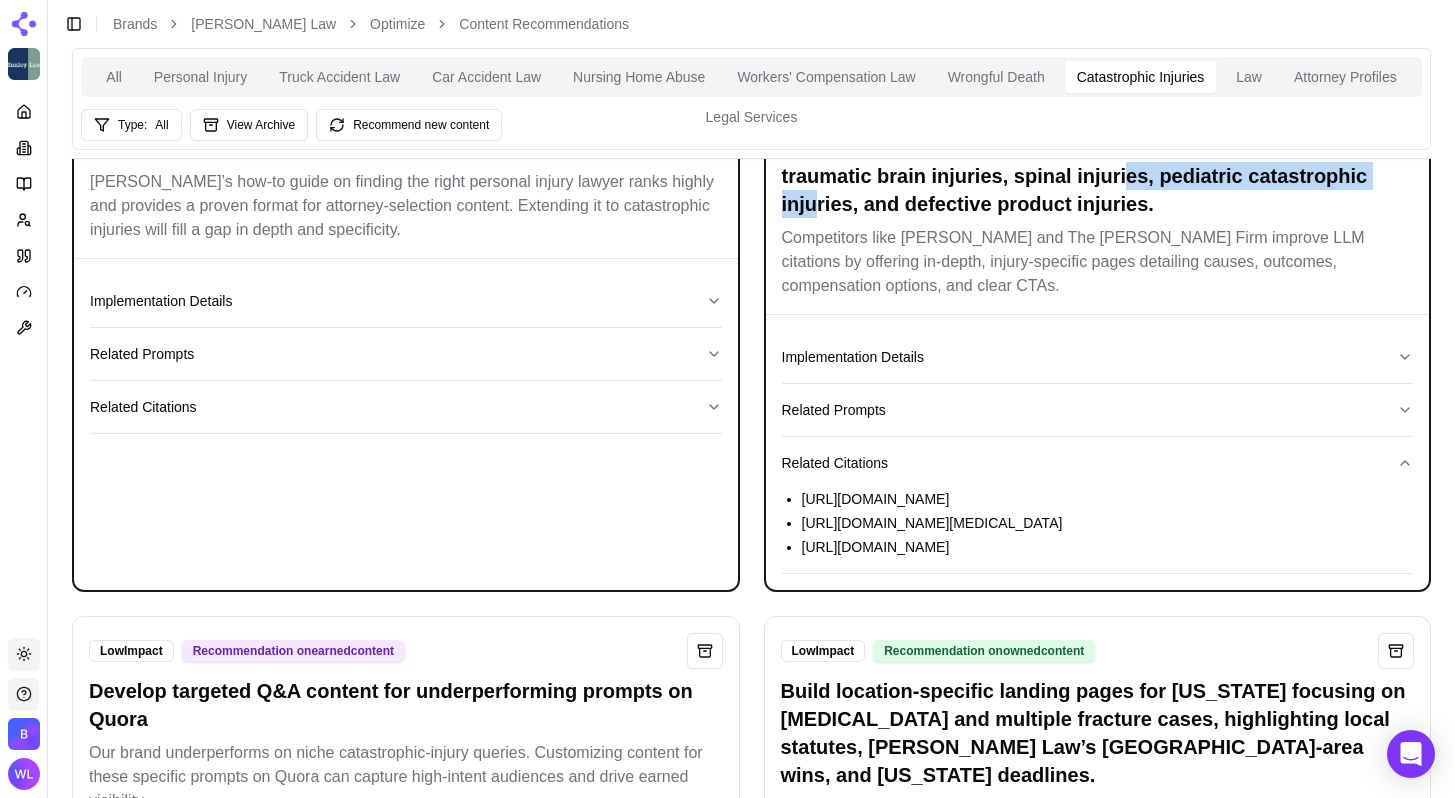 drag, startPoint x: 1236, startPoint y: 525, endPoint x: 807, endPoint y: 525, distance: 429 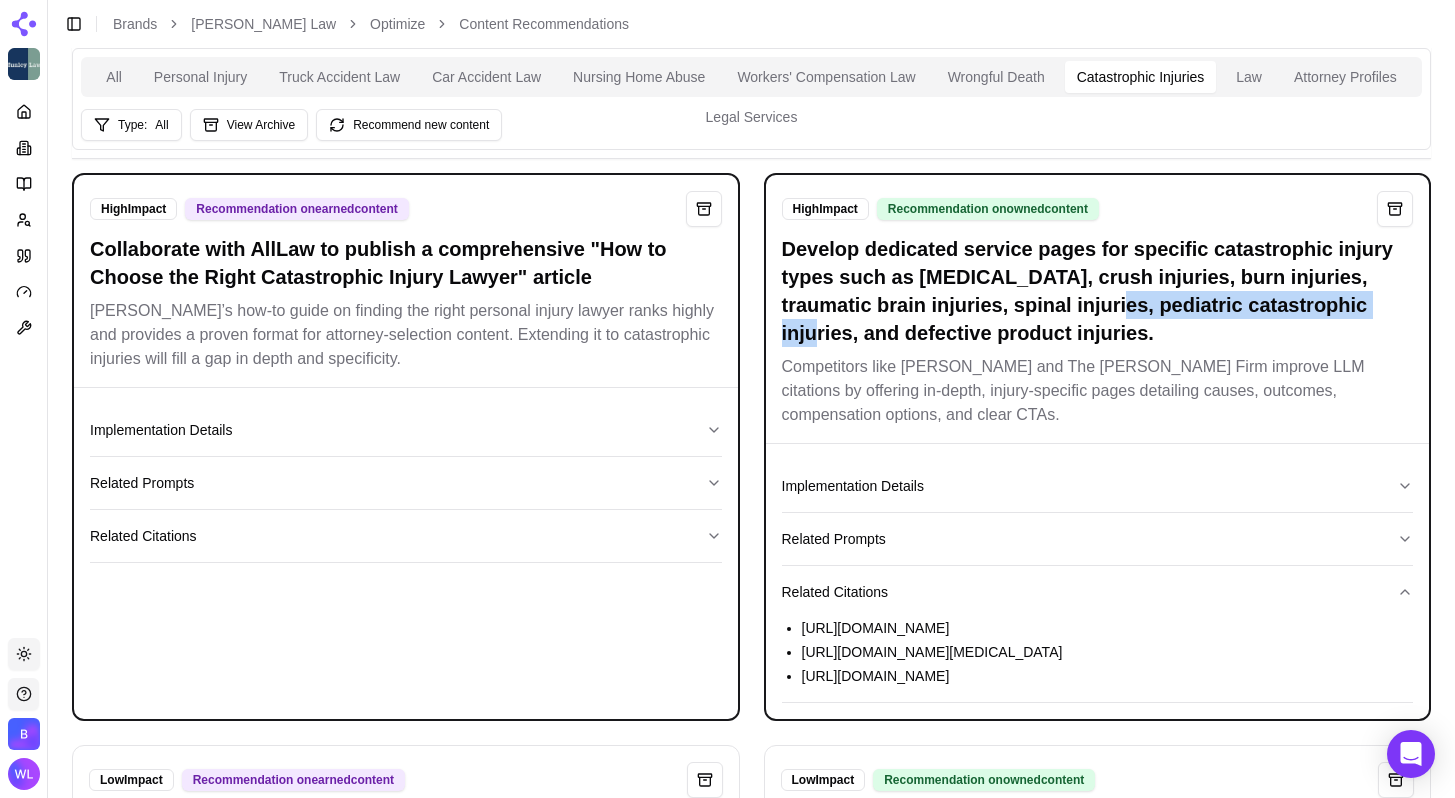 scroll, scrollTop: 460, scrollLeft: 0, axis: vertical 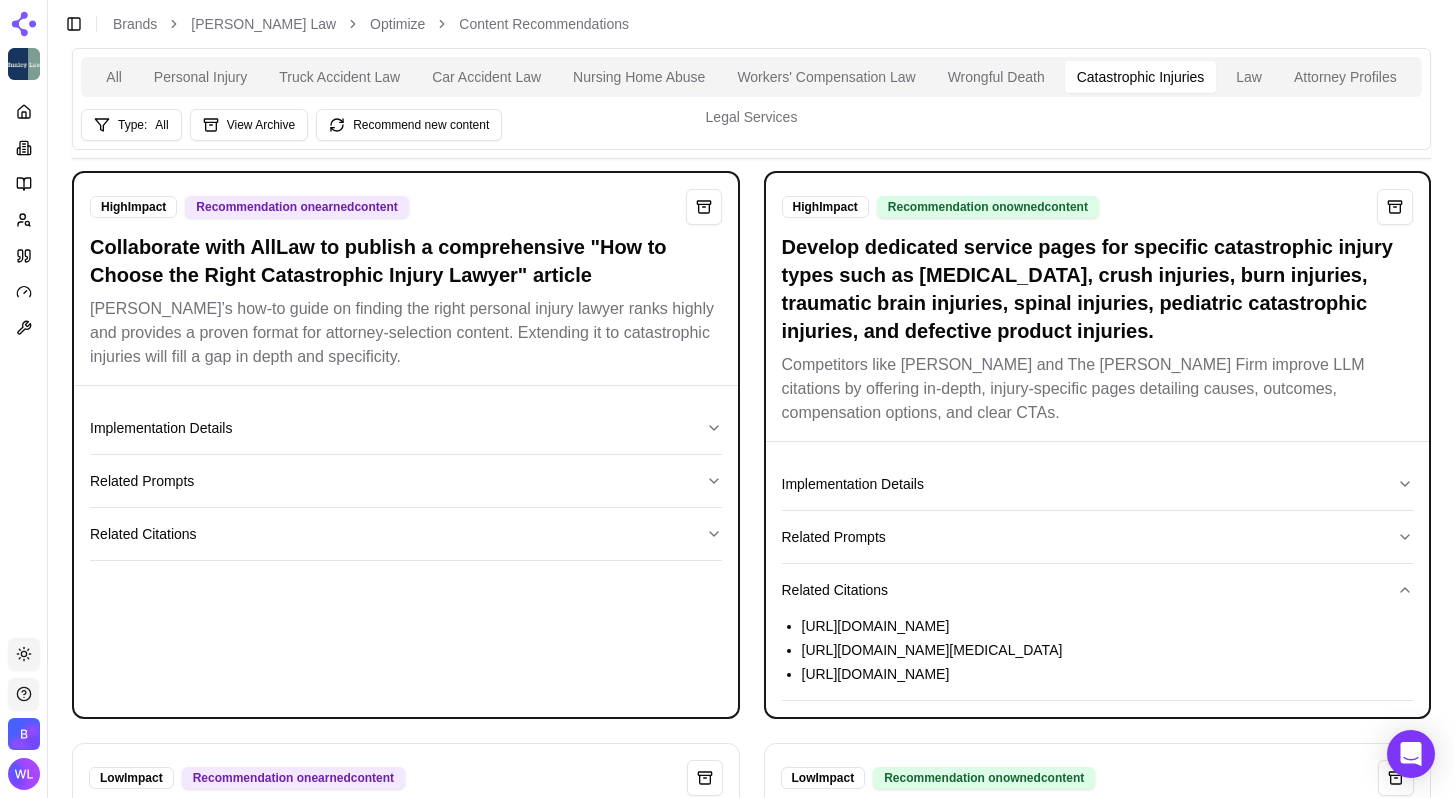 click on "[URL][DOMAIN_NAME]" at bounding box center (1108, 626) 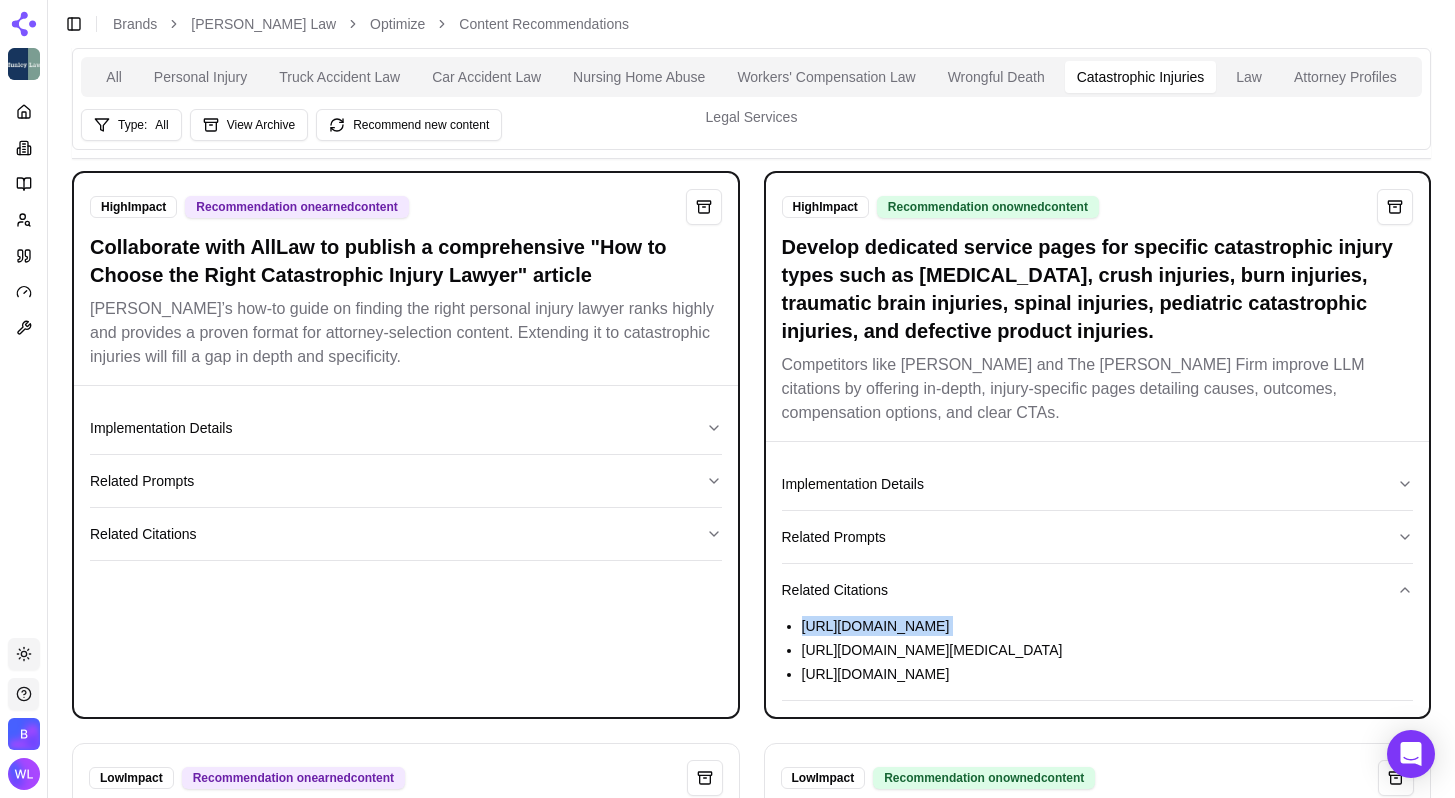 click on "[URL][DOMAIN_NAME]" at bounding box center (1108, 626) 